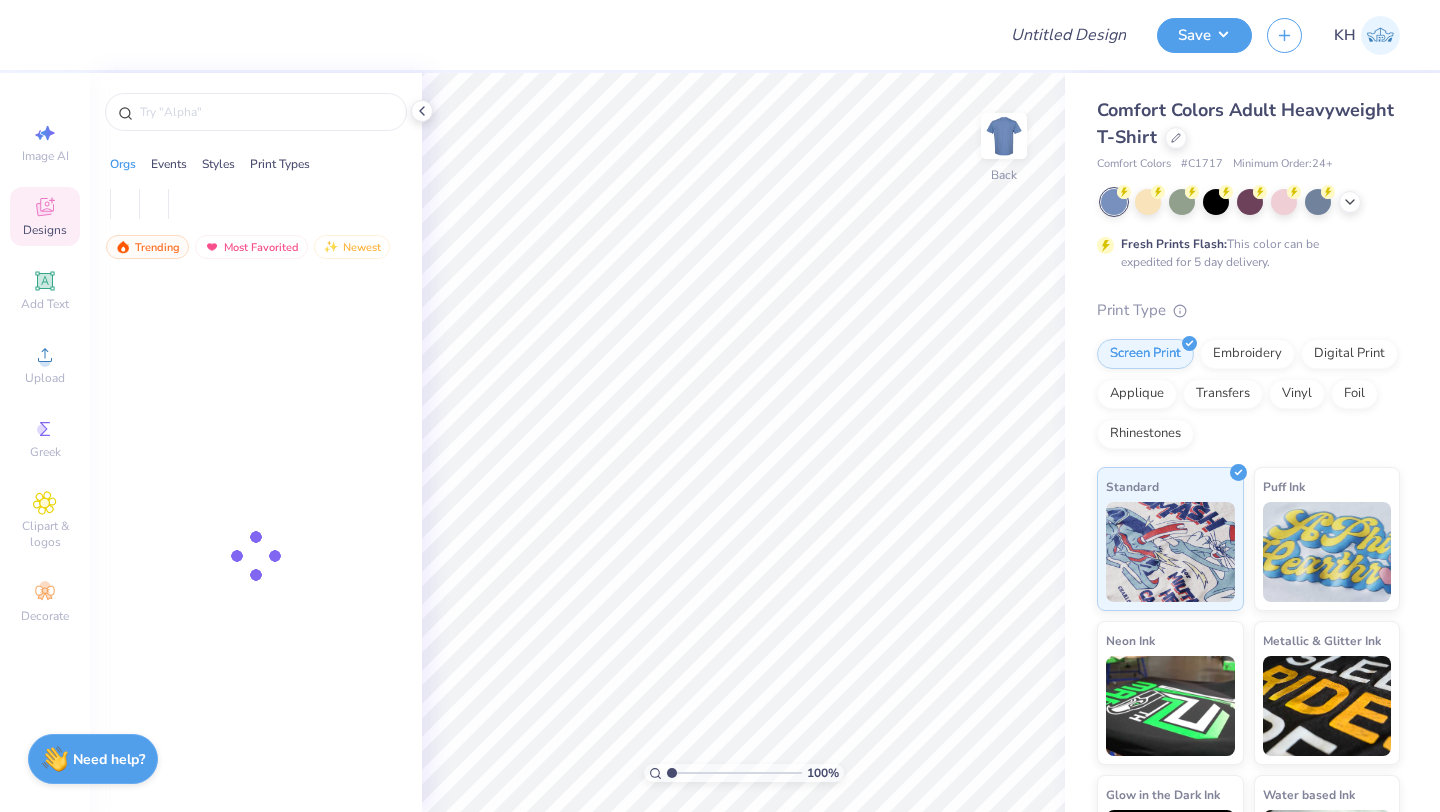 scroll, scrollTop: 0, scrollLeft: 0, axis: both 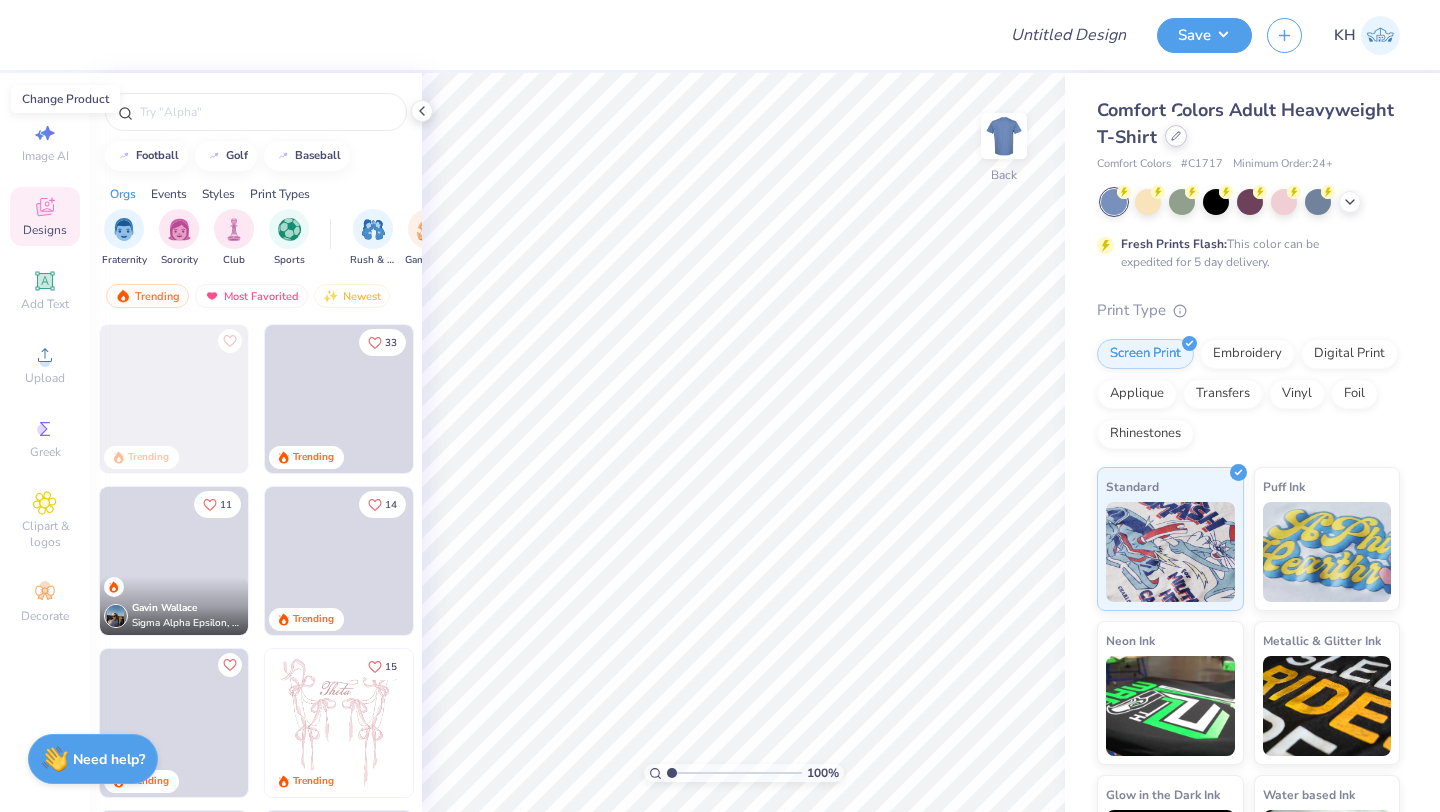 click 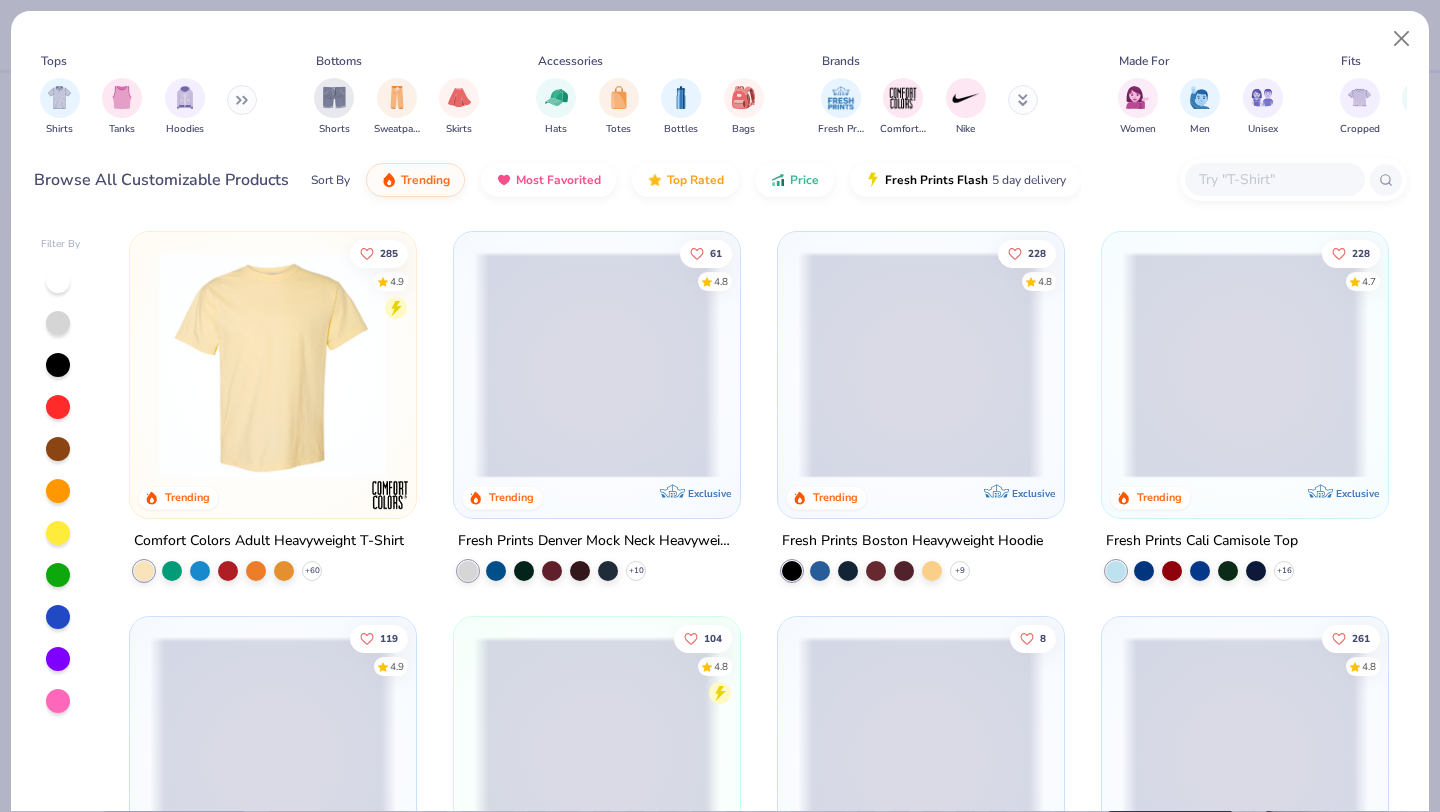 click at bounding box center [1274, 179] 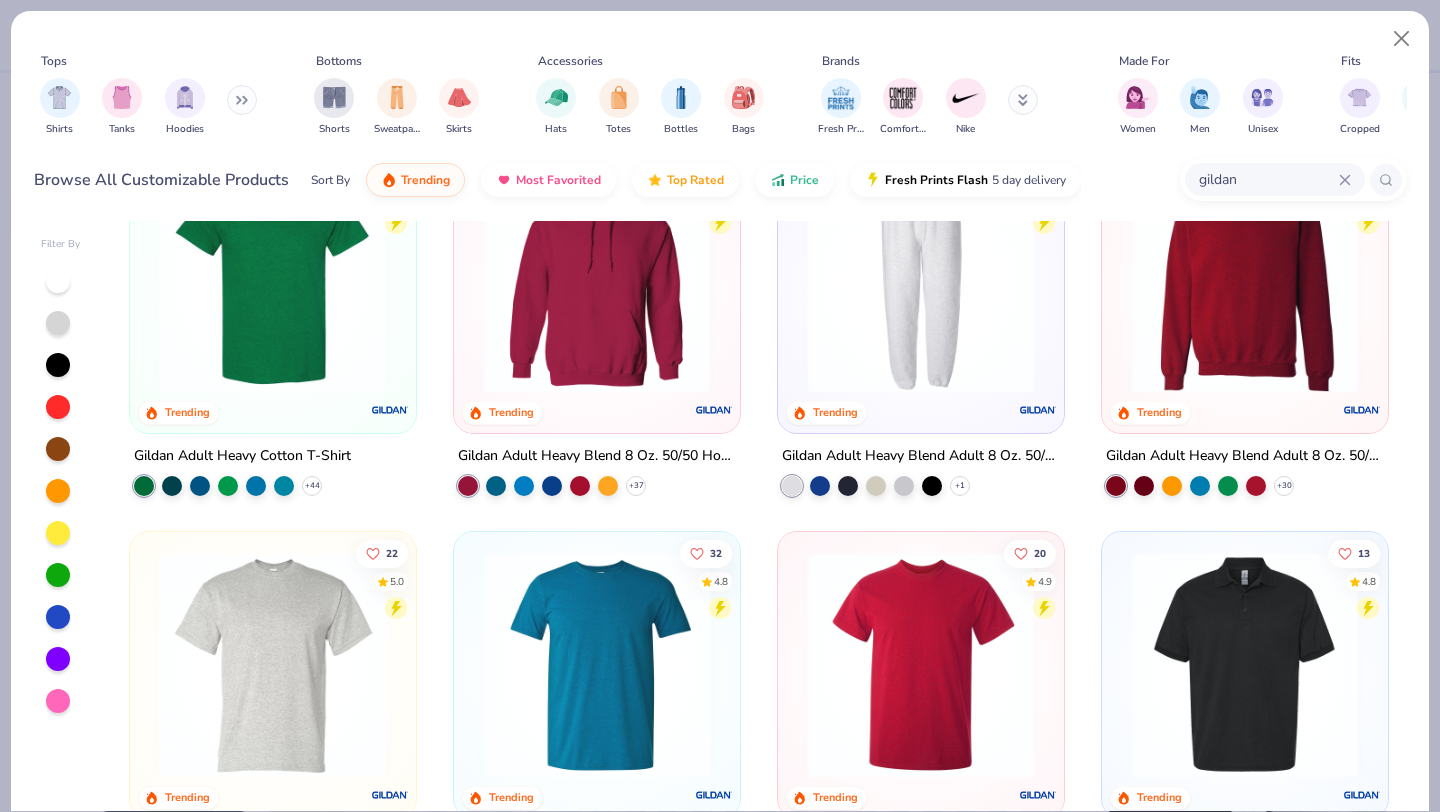 scroll, scrollTop: 95, scrollLeft: 0, axis: vertical 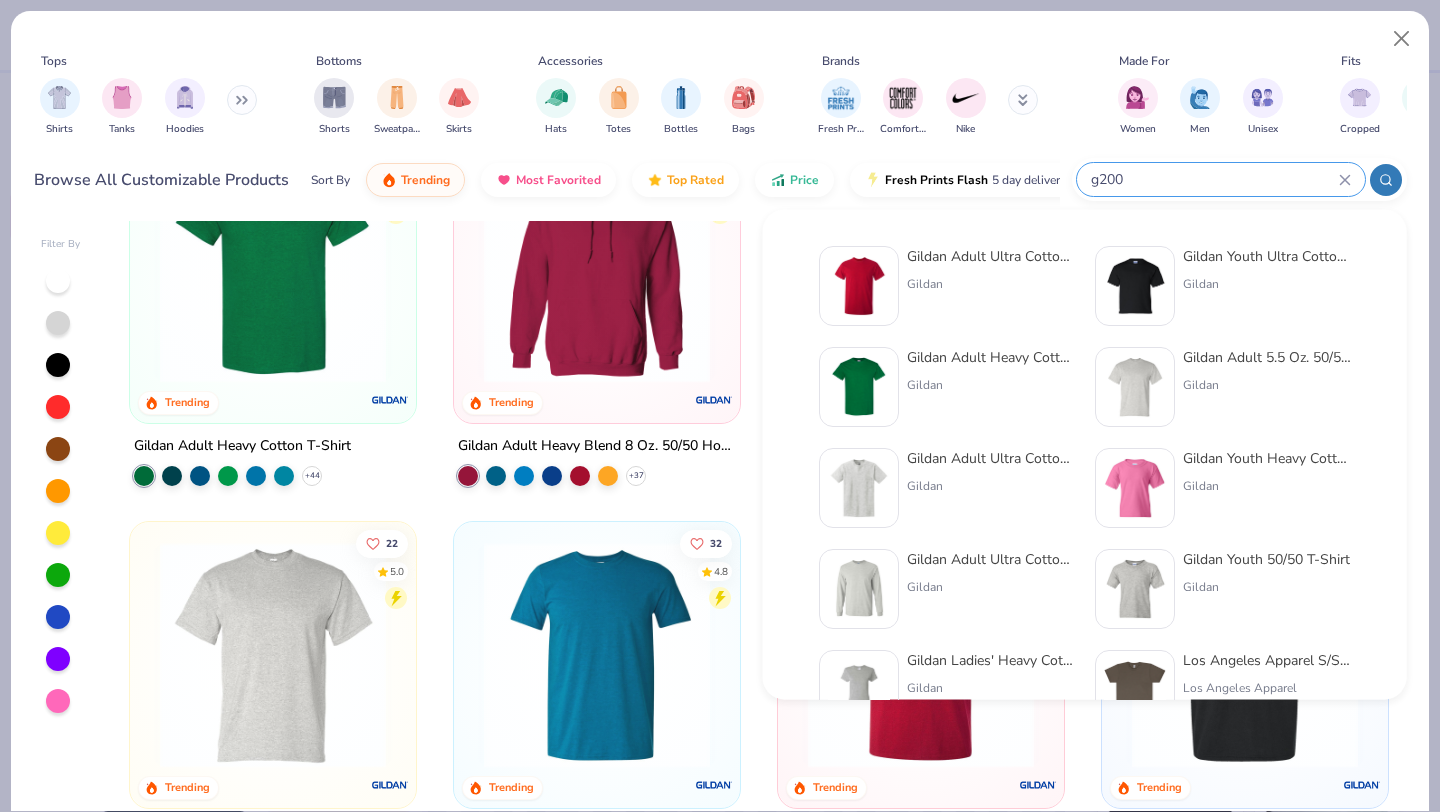 type on "g200" 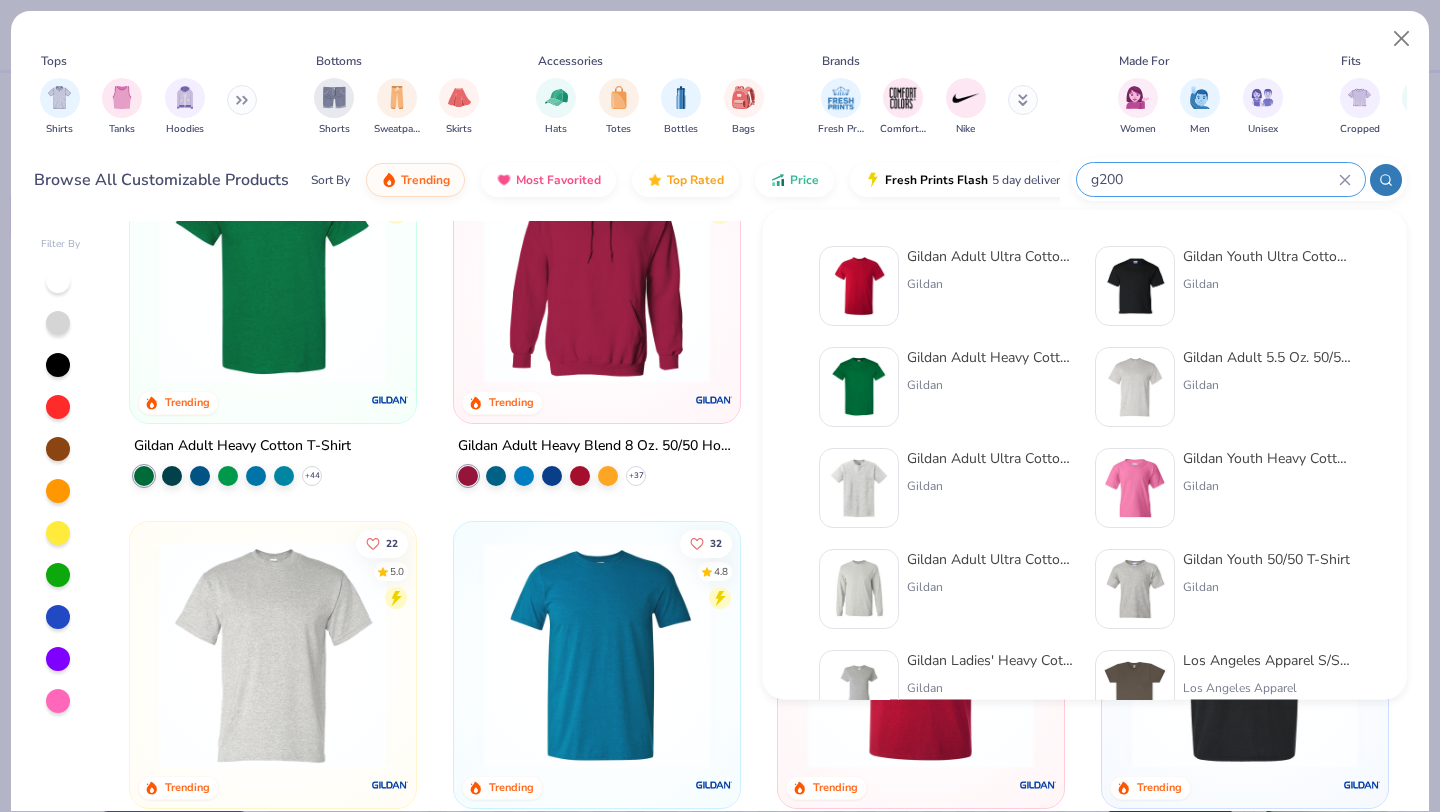 click on "Gildan Adult Ultra Cotton 6 Oz. T-Shirt" at bounding box center (991, 256) 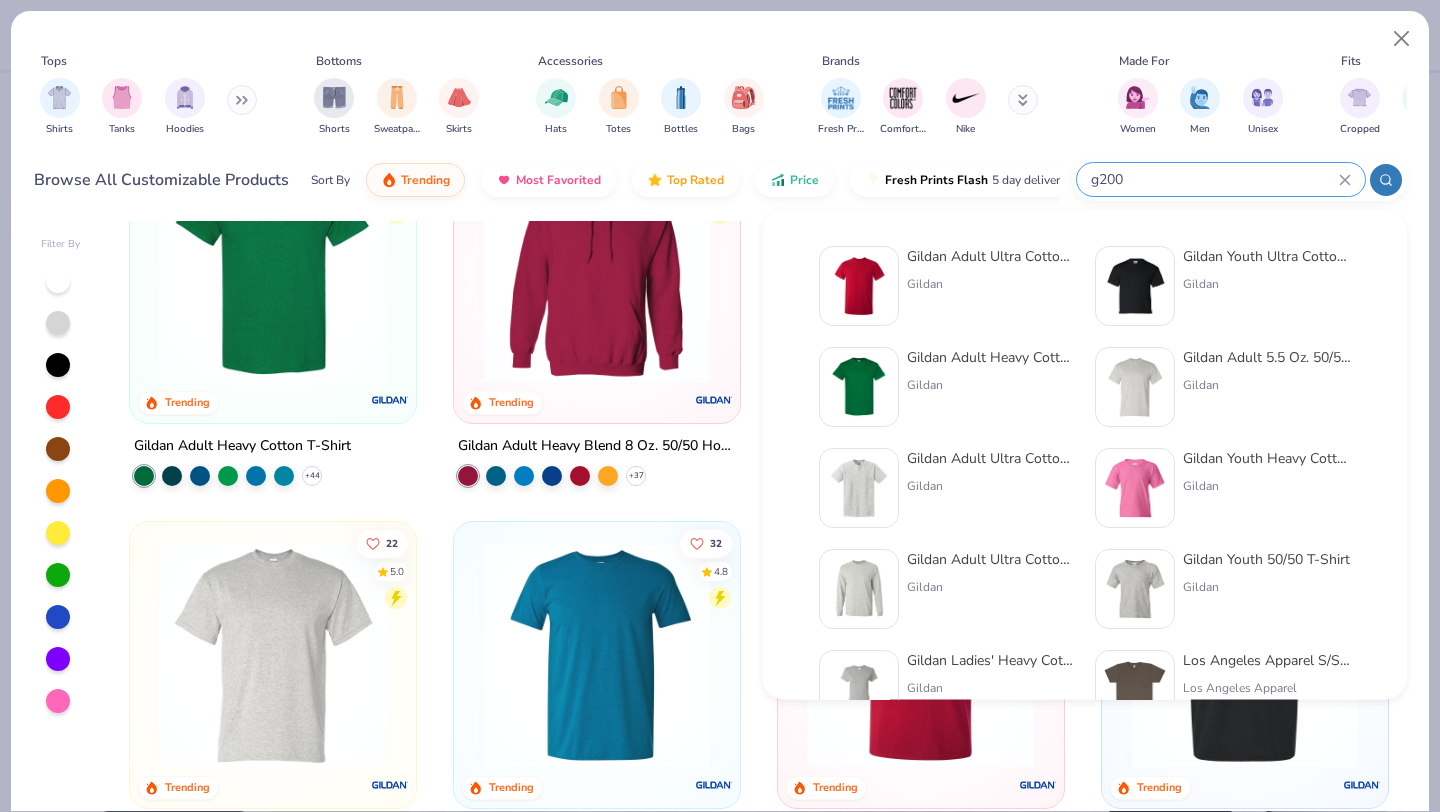type 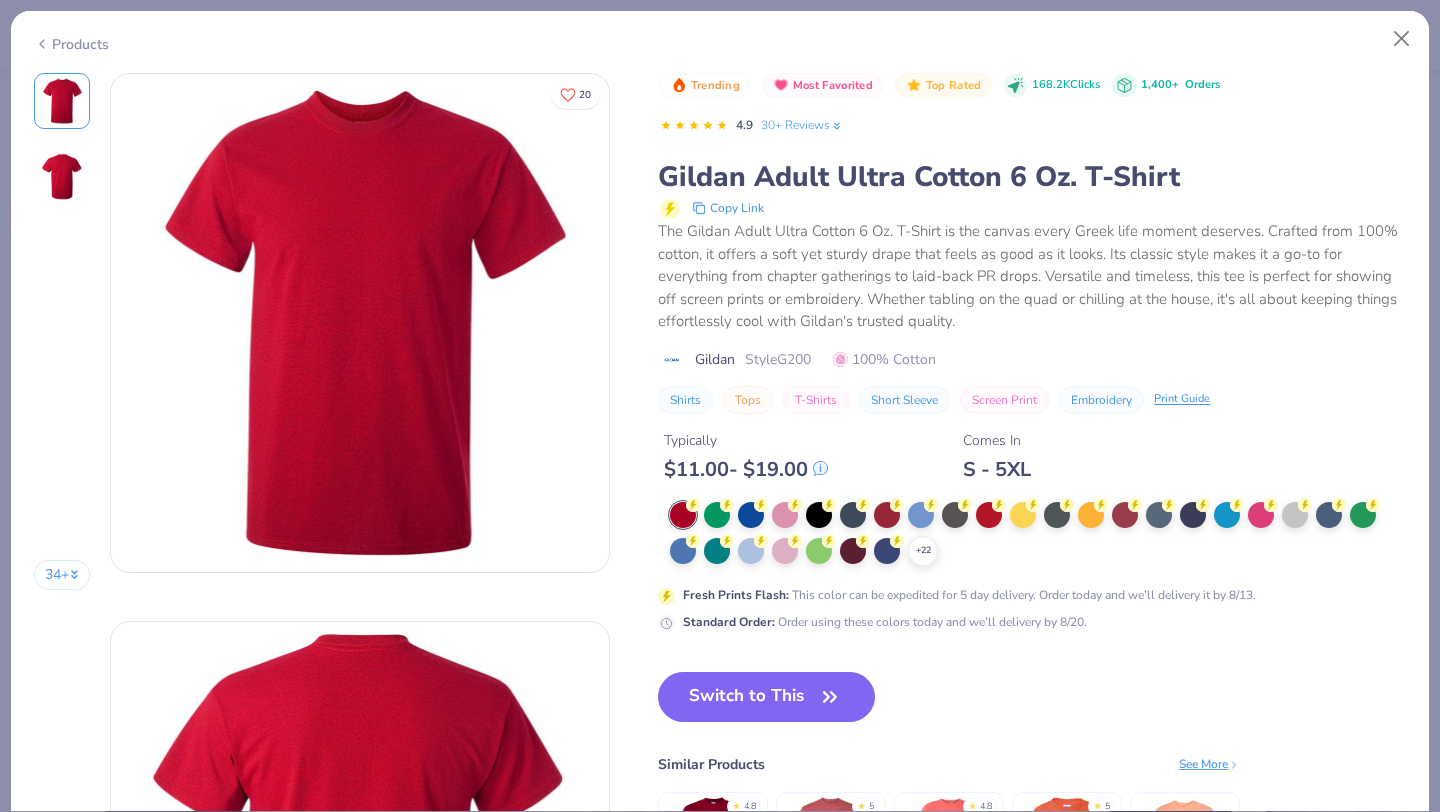 scroll, scrollTop: 0, scrollLeft: 0, axis: both 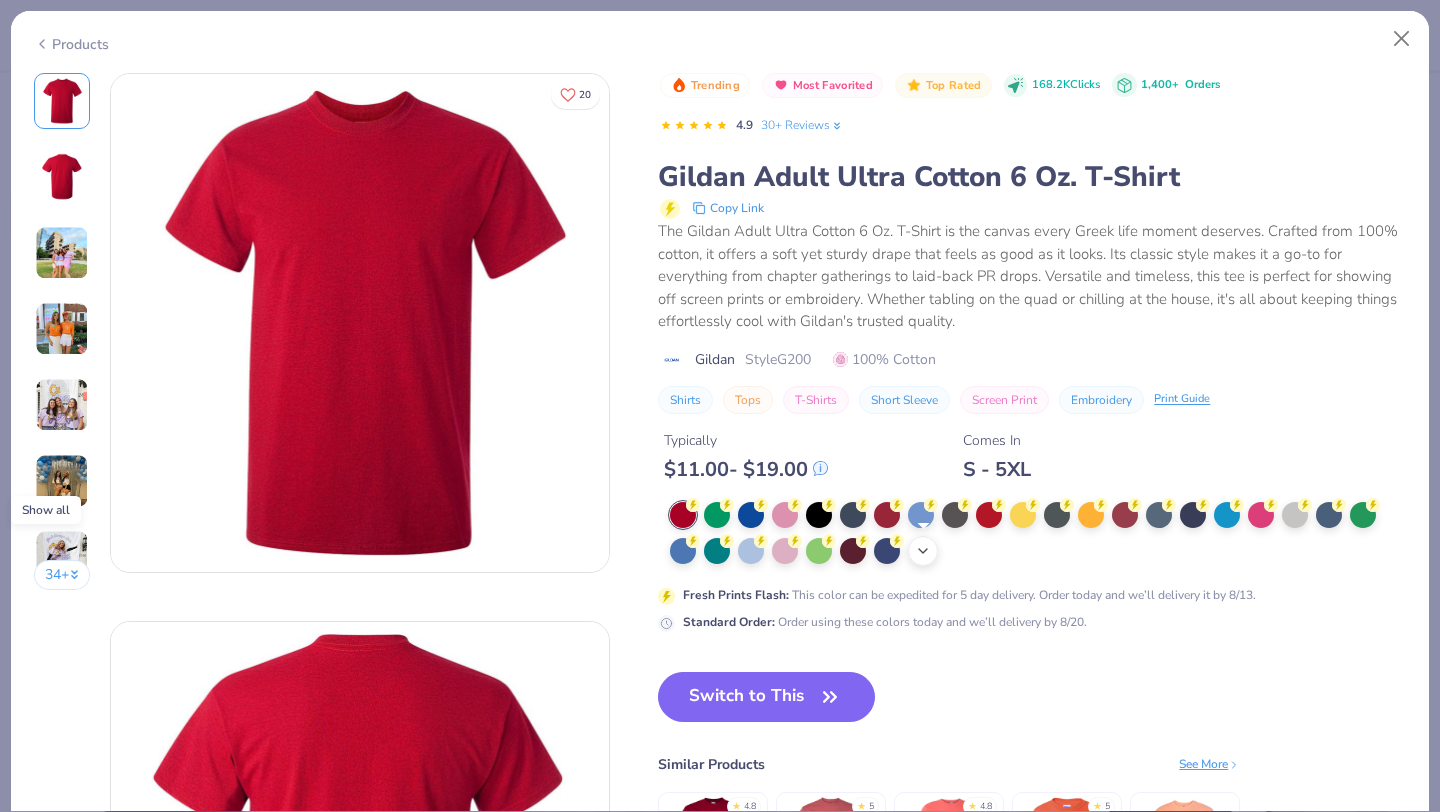 click 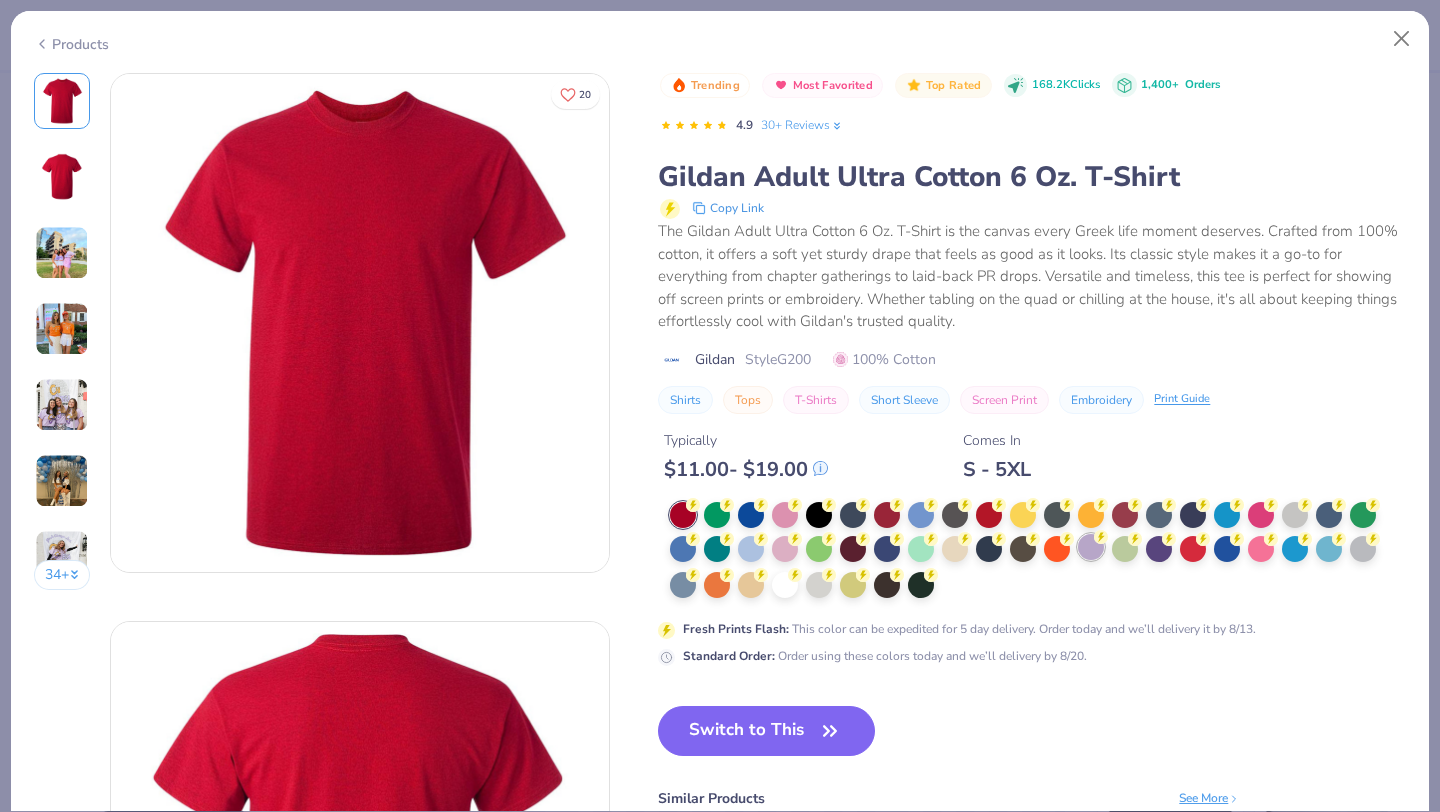 click at bounding box center [1091, 547] 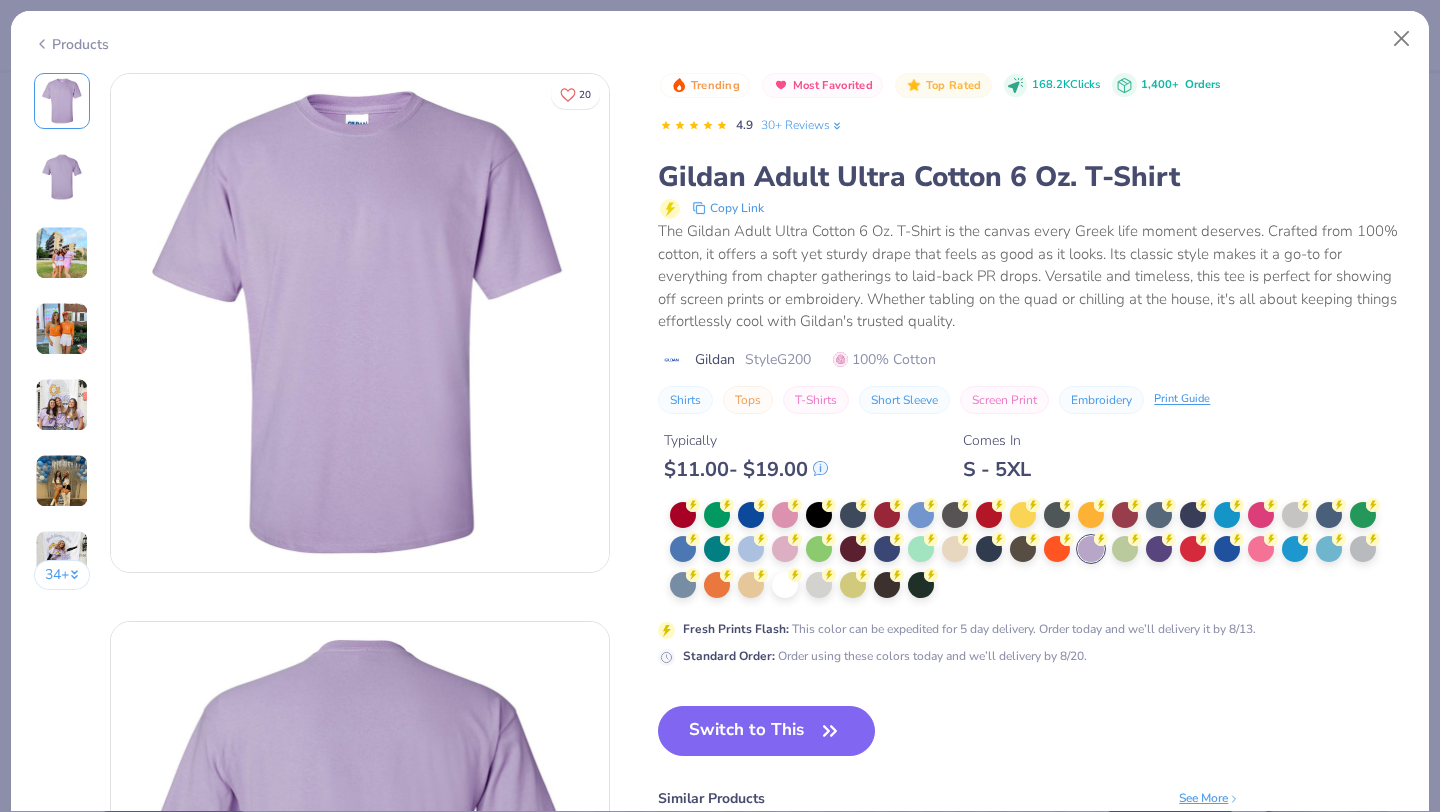 scroll, scrollTop: 1, scrollLeft: 0, axis: vertical 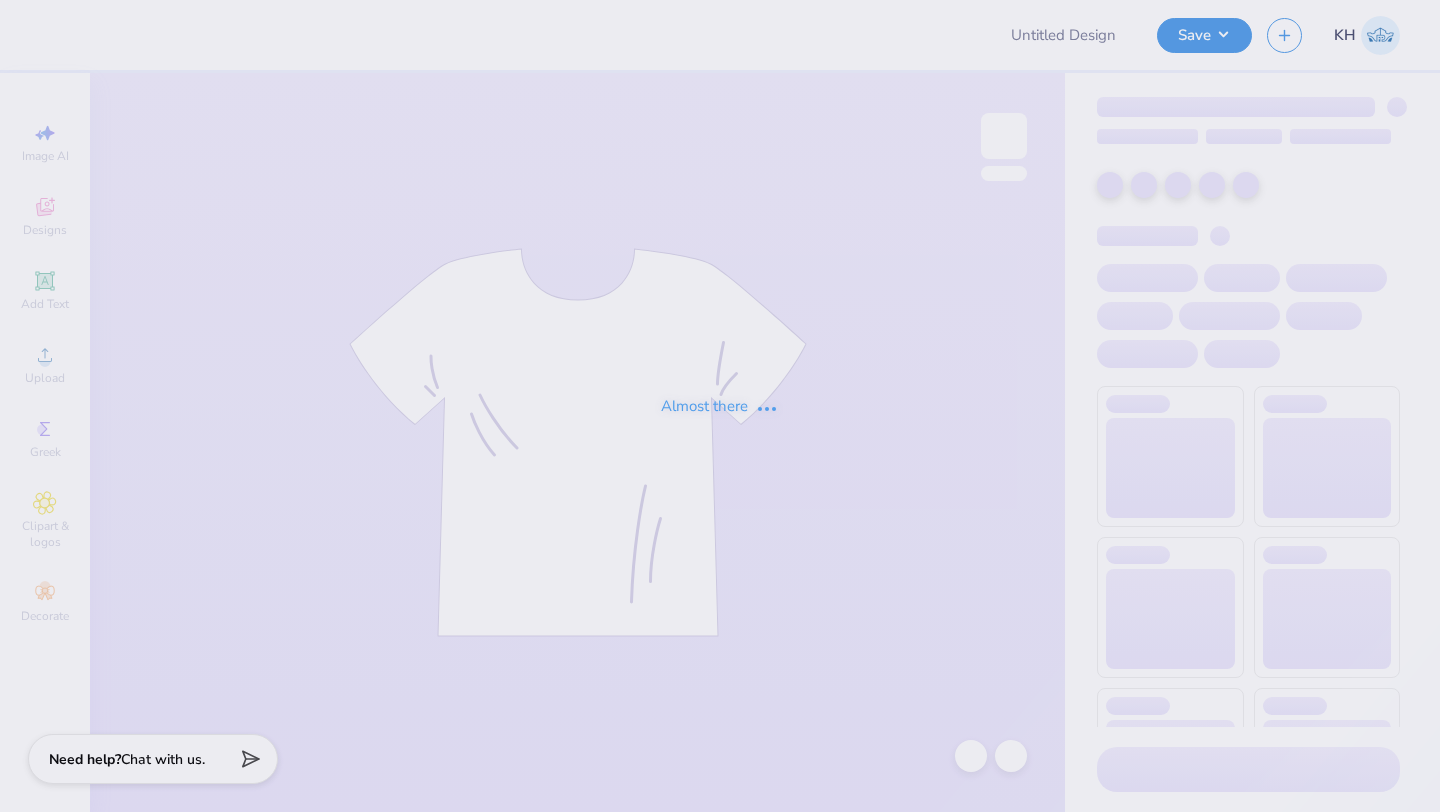 type on "Bid day 2" 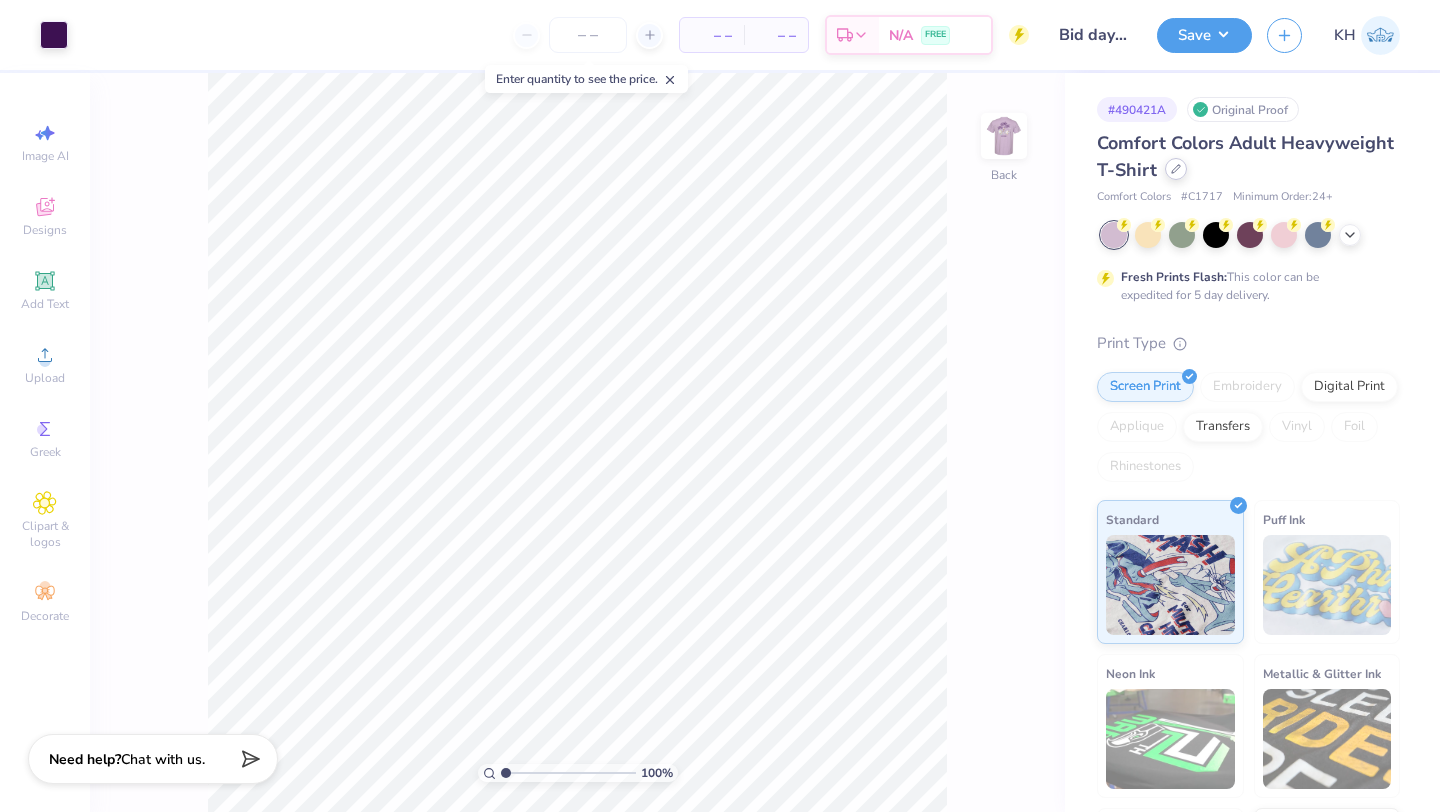 click 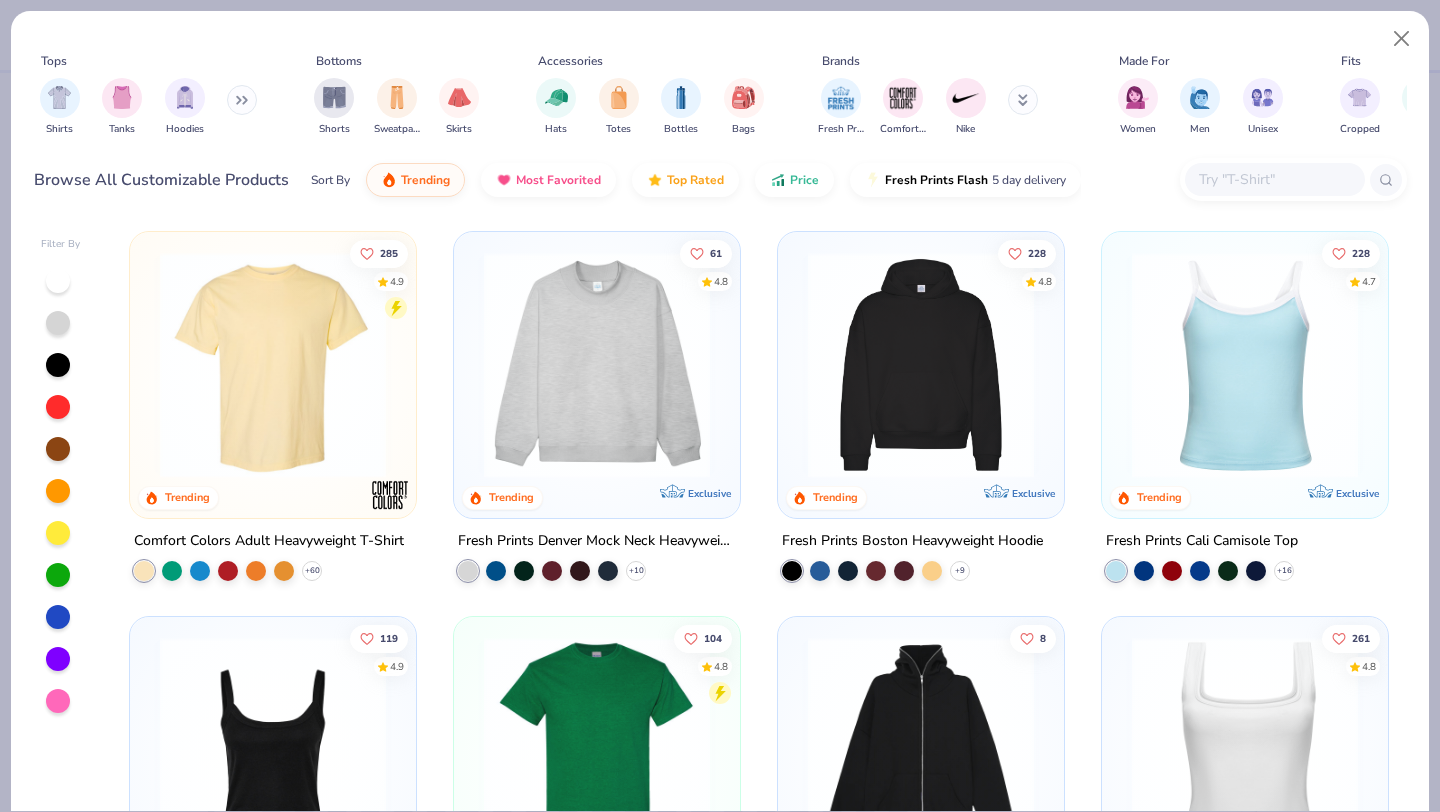 click at bounding box center (1274, 179) 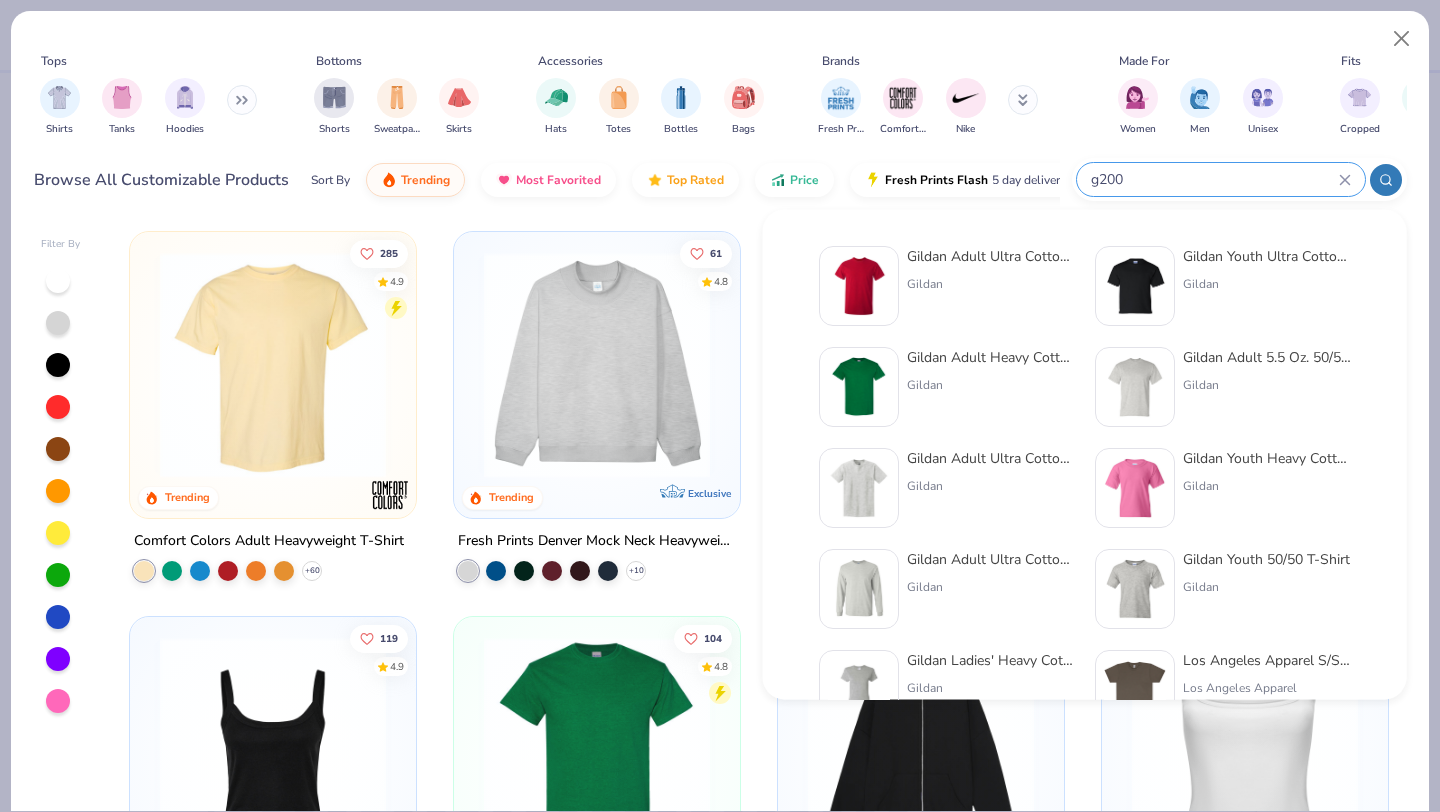 type on "g200" 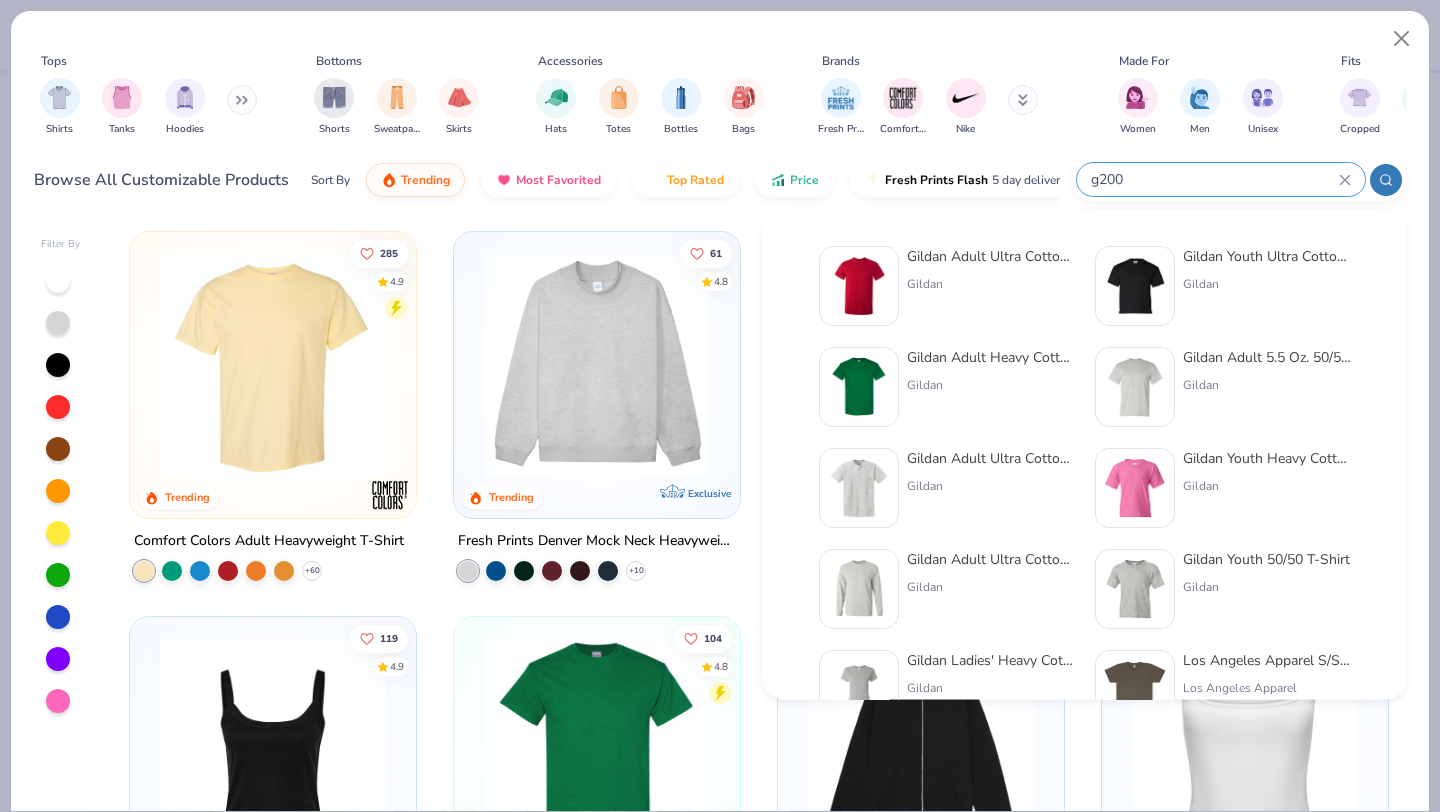 click on "Gildan Adult Ultra Cotton 6 Oz. T-Shirt" at bounding box center [991, 256] 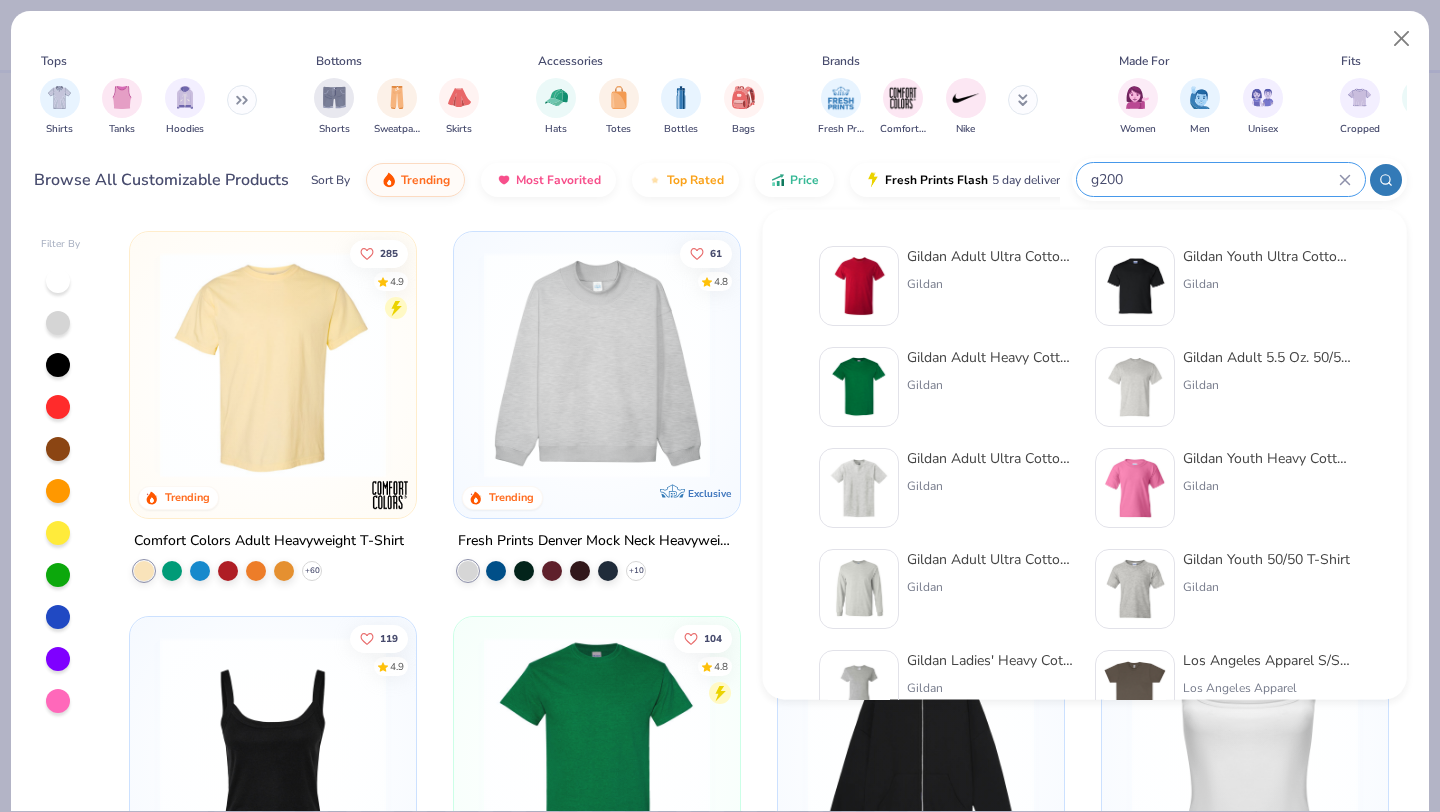type 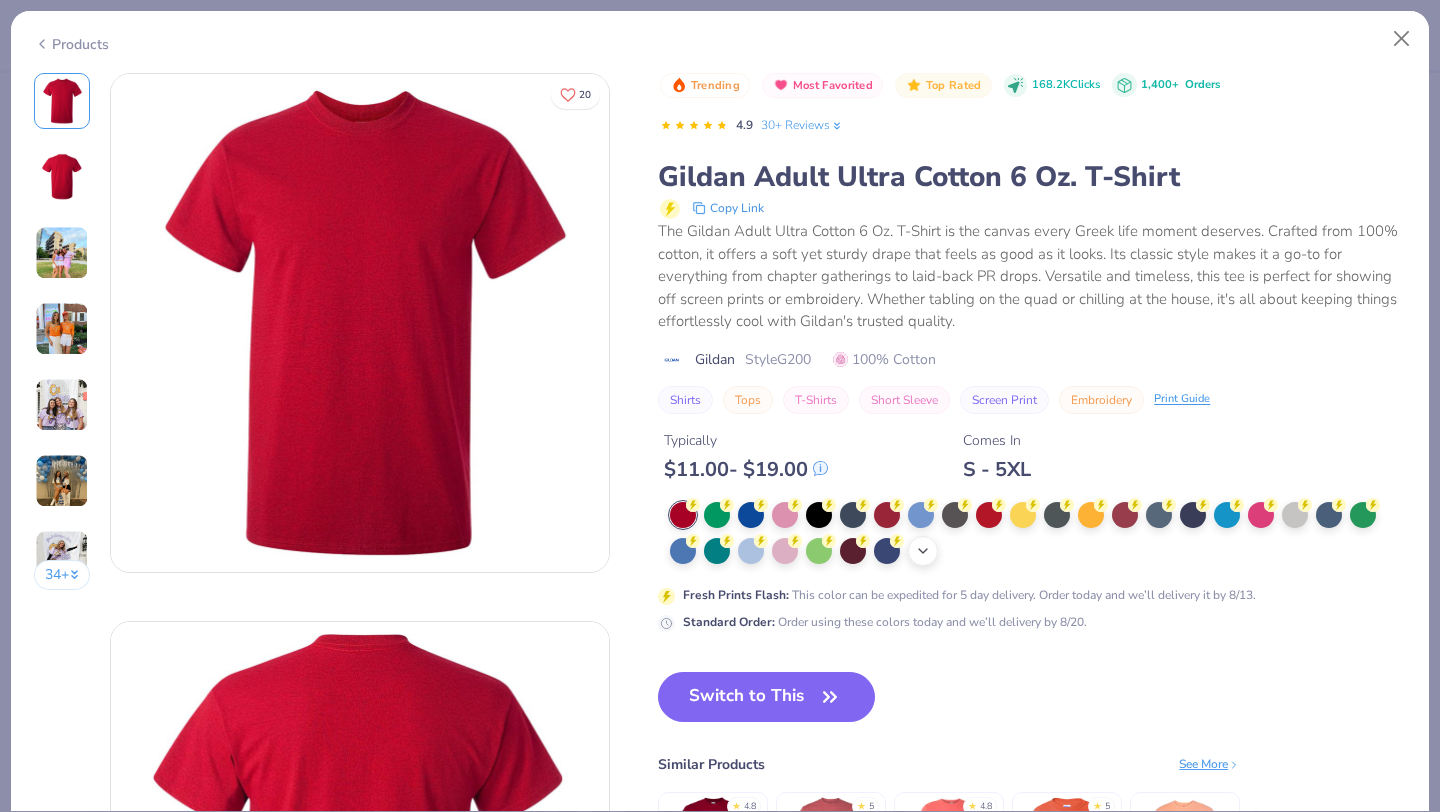 click 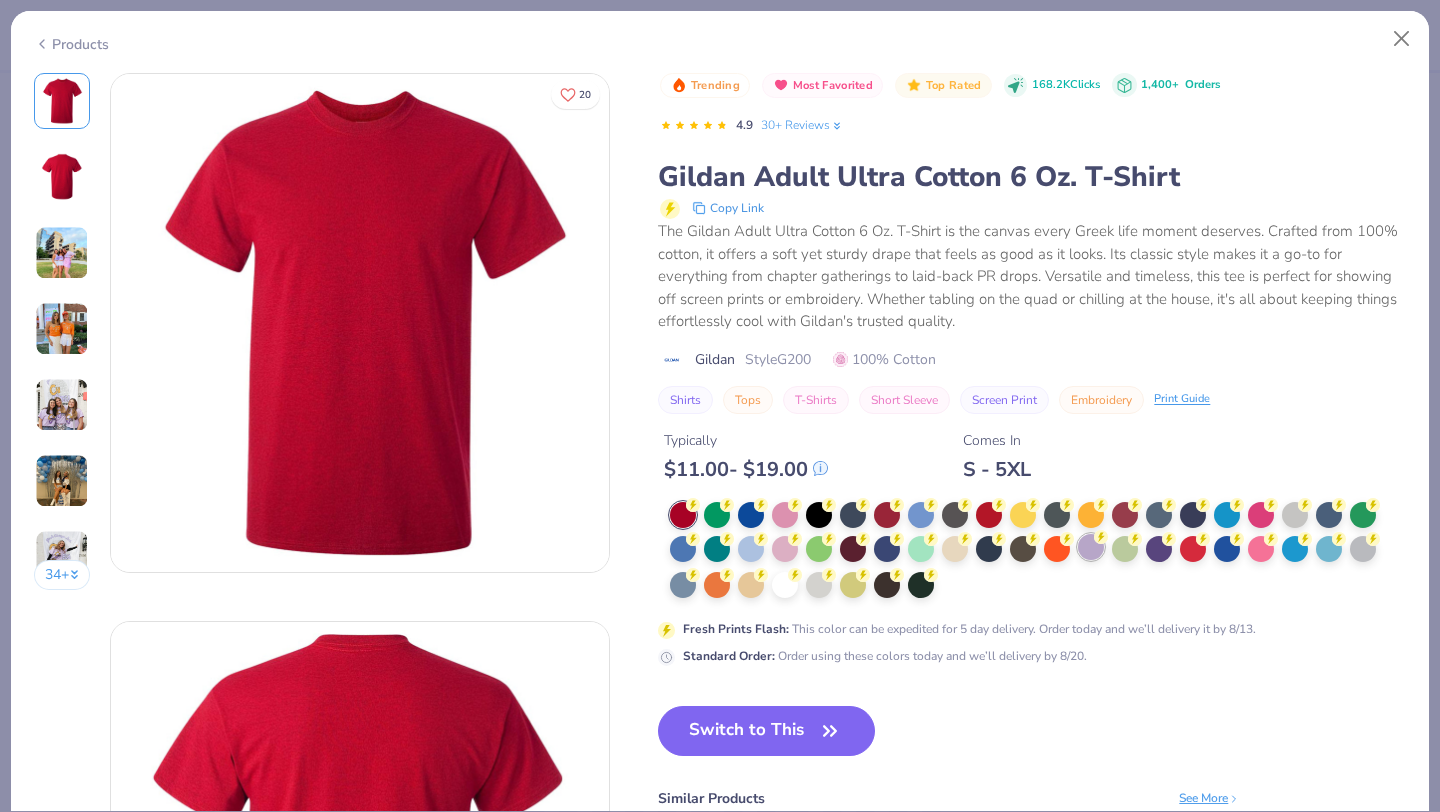 click at bounding box center [1091, 547] 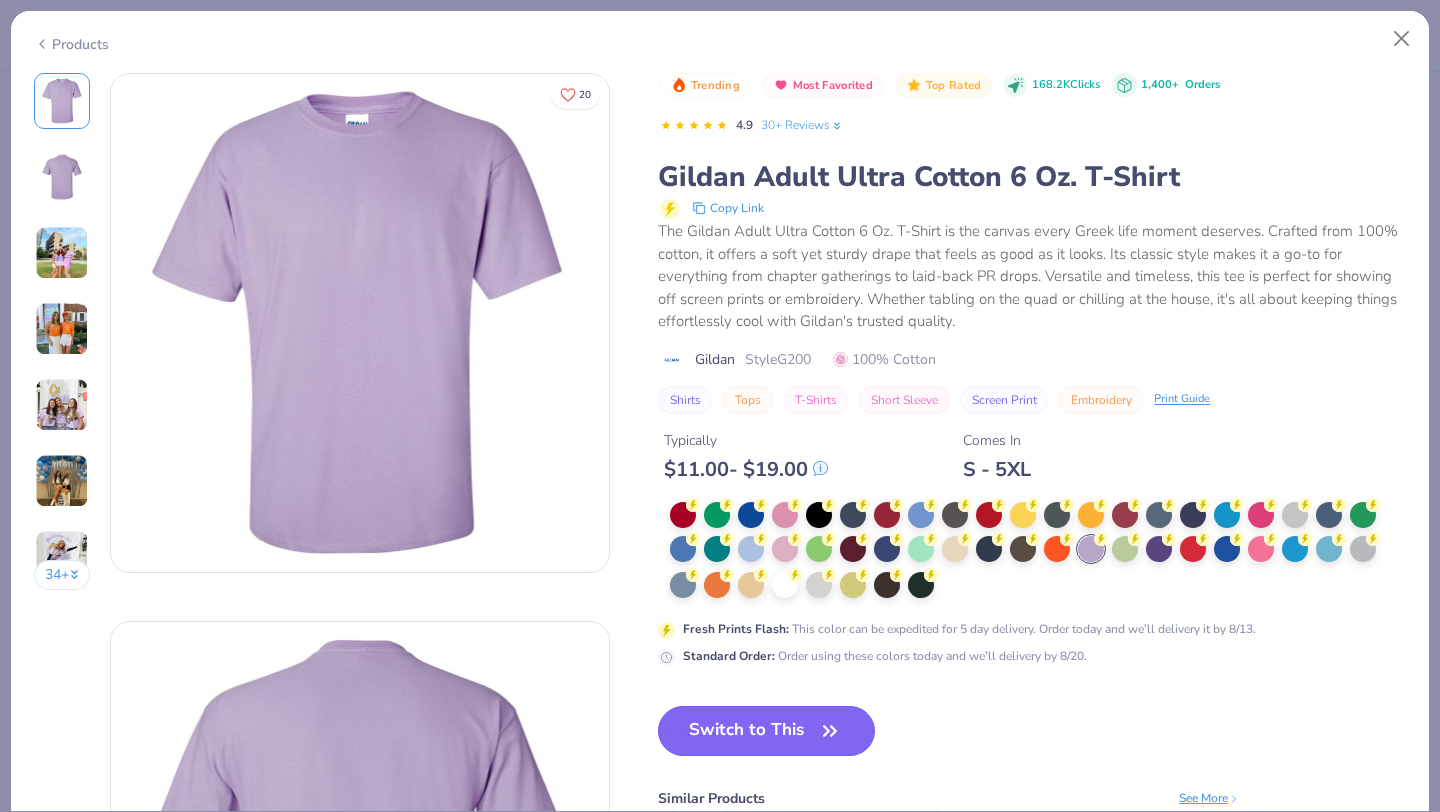 click on "Switch to This" at bounding box center (766, 731) 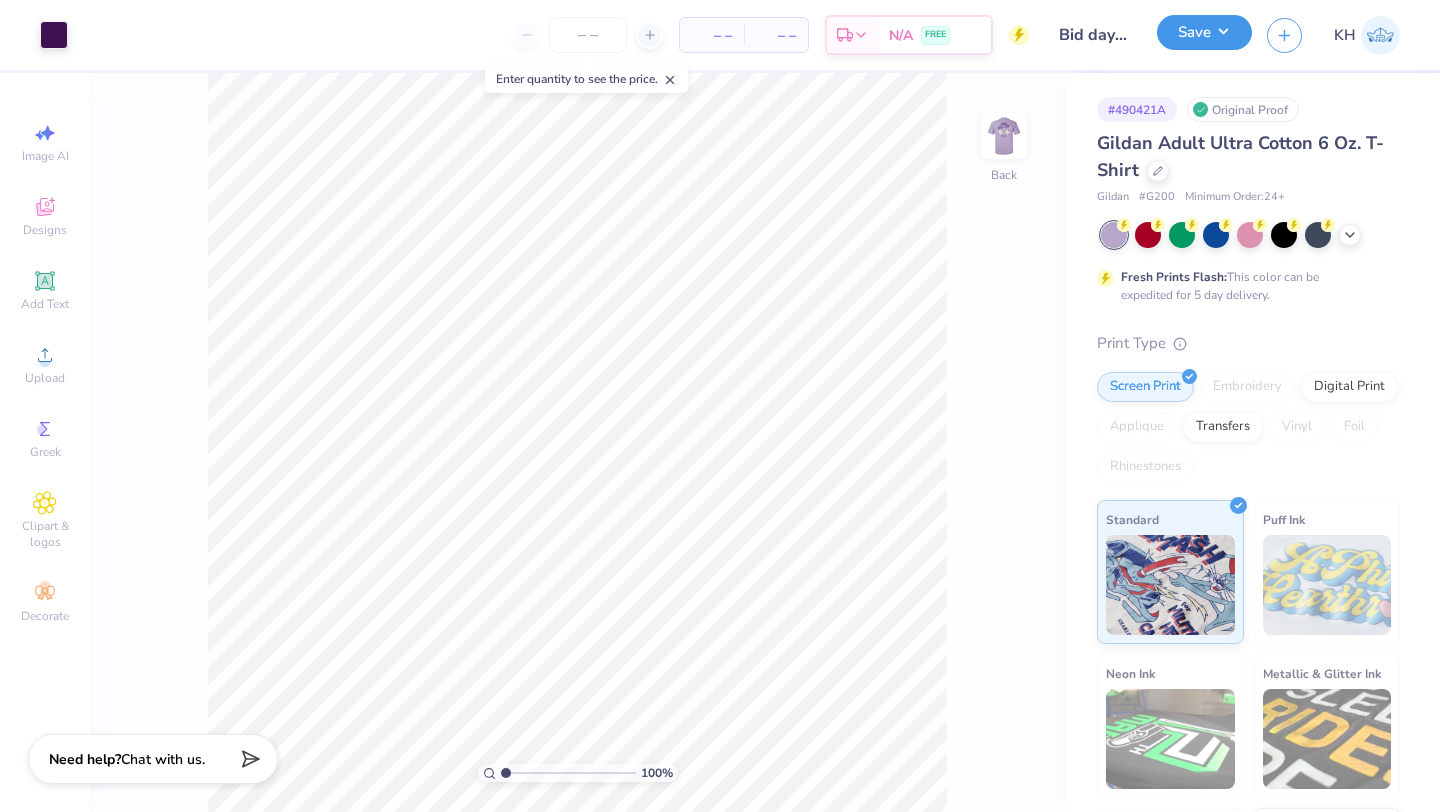 click on "Save" at bounding box center (1204, 32) 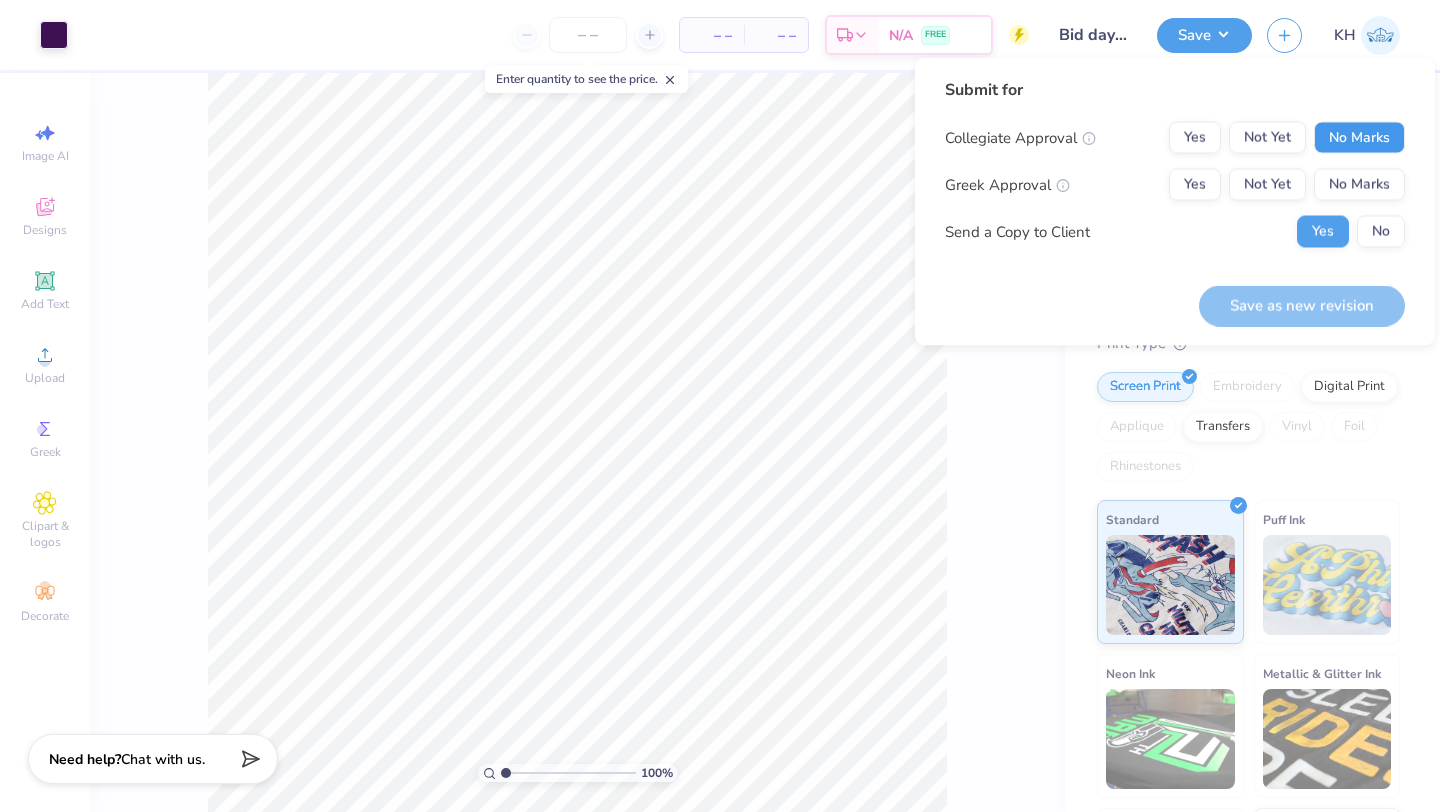 click on "No Marks" at bounding box center (1359, 138) 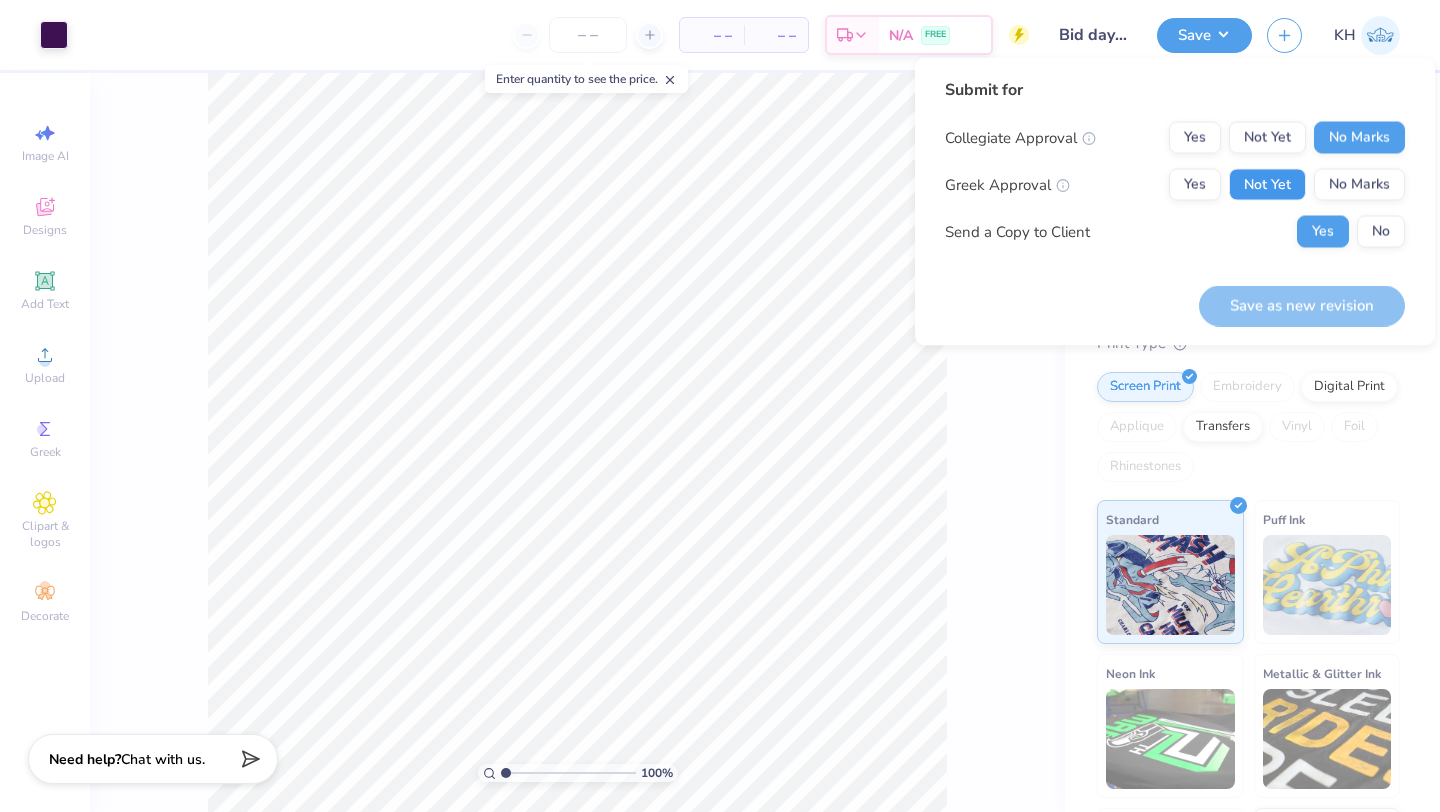 click on "Not Yet" at bounding box center (1267, 185) 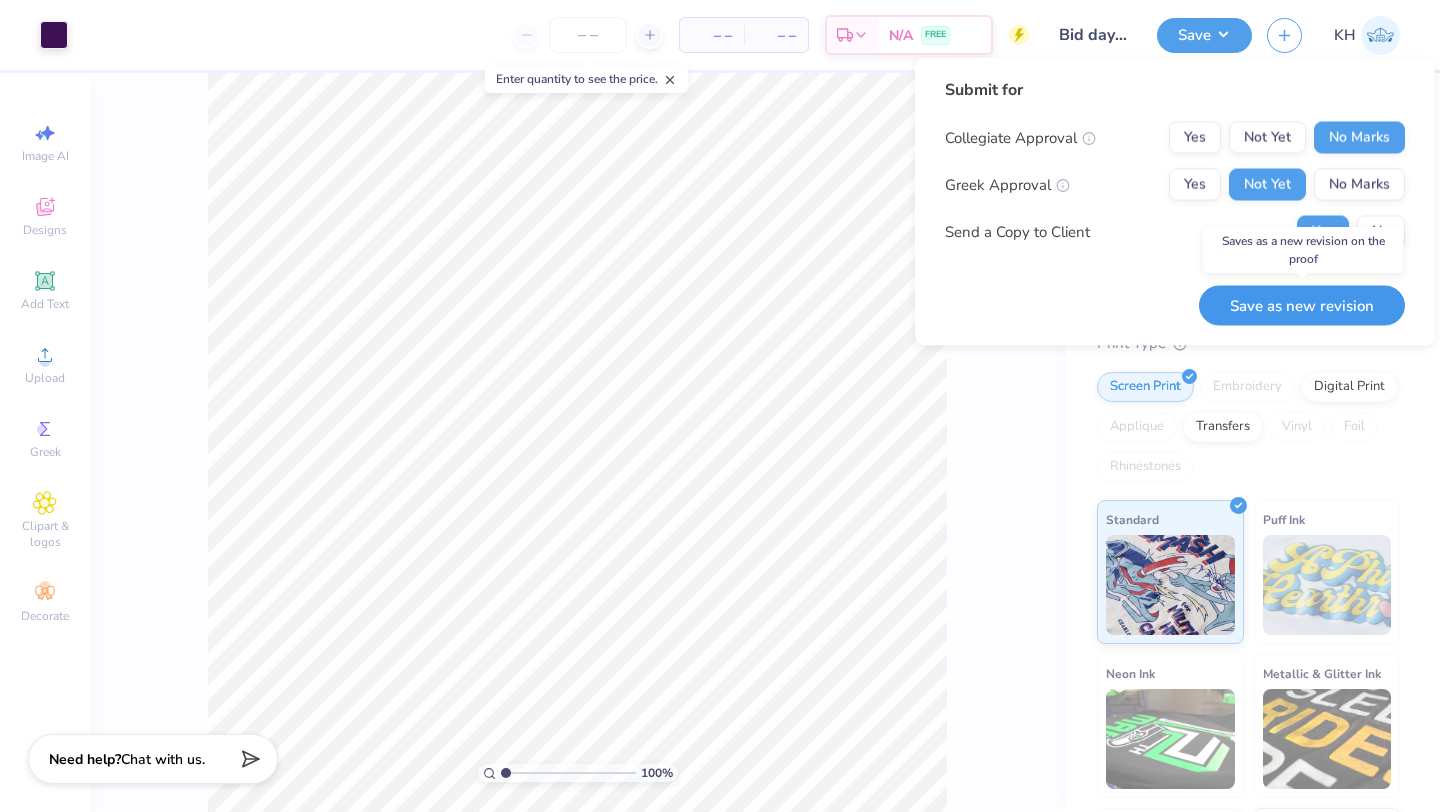 click on "Save as new revision" at bounding box center [1302, 305] 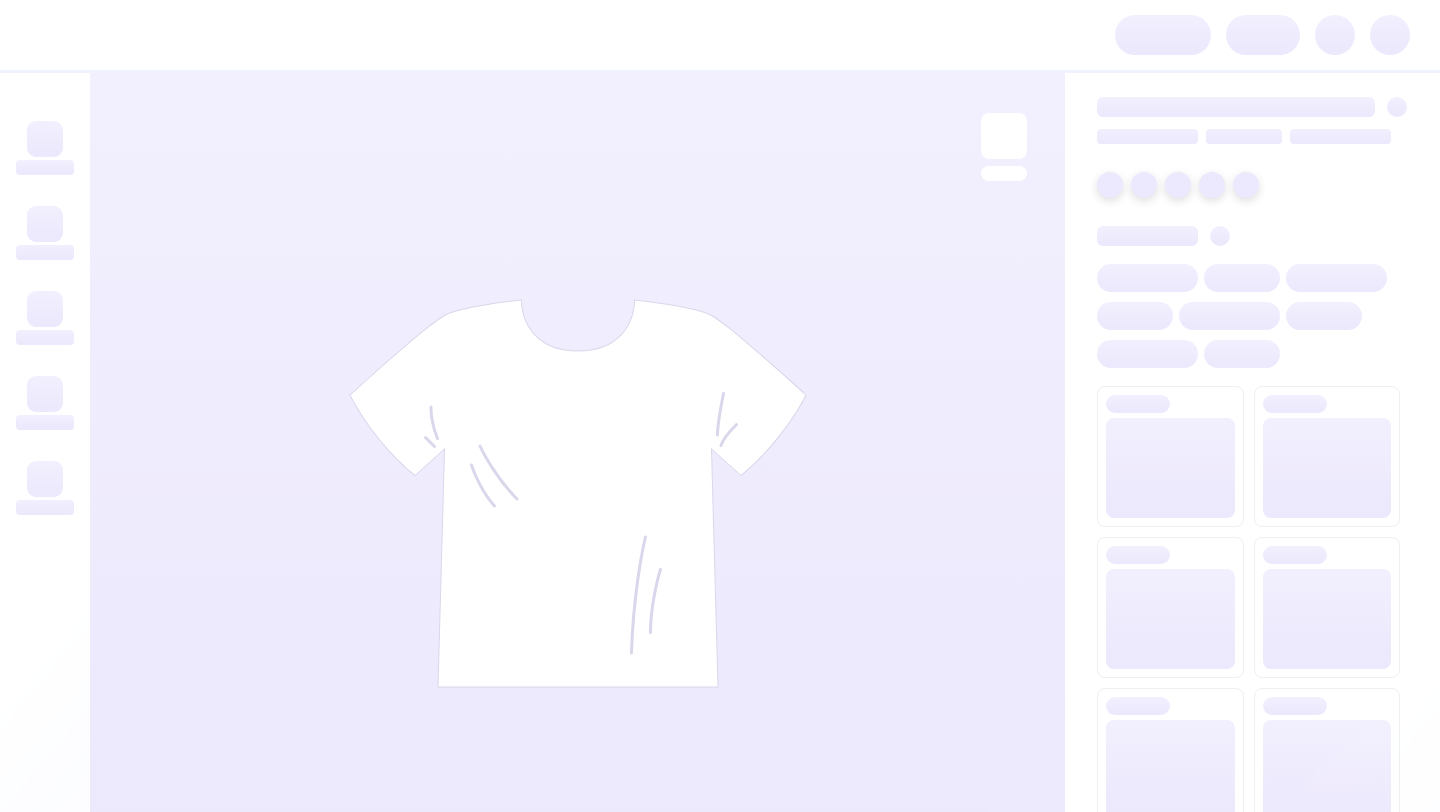 scroll, scrollTop: 0, scrollLeft: 0, axis: both 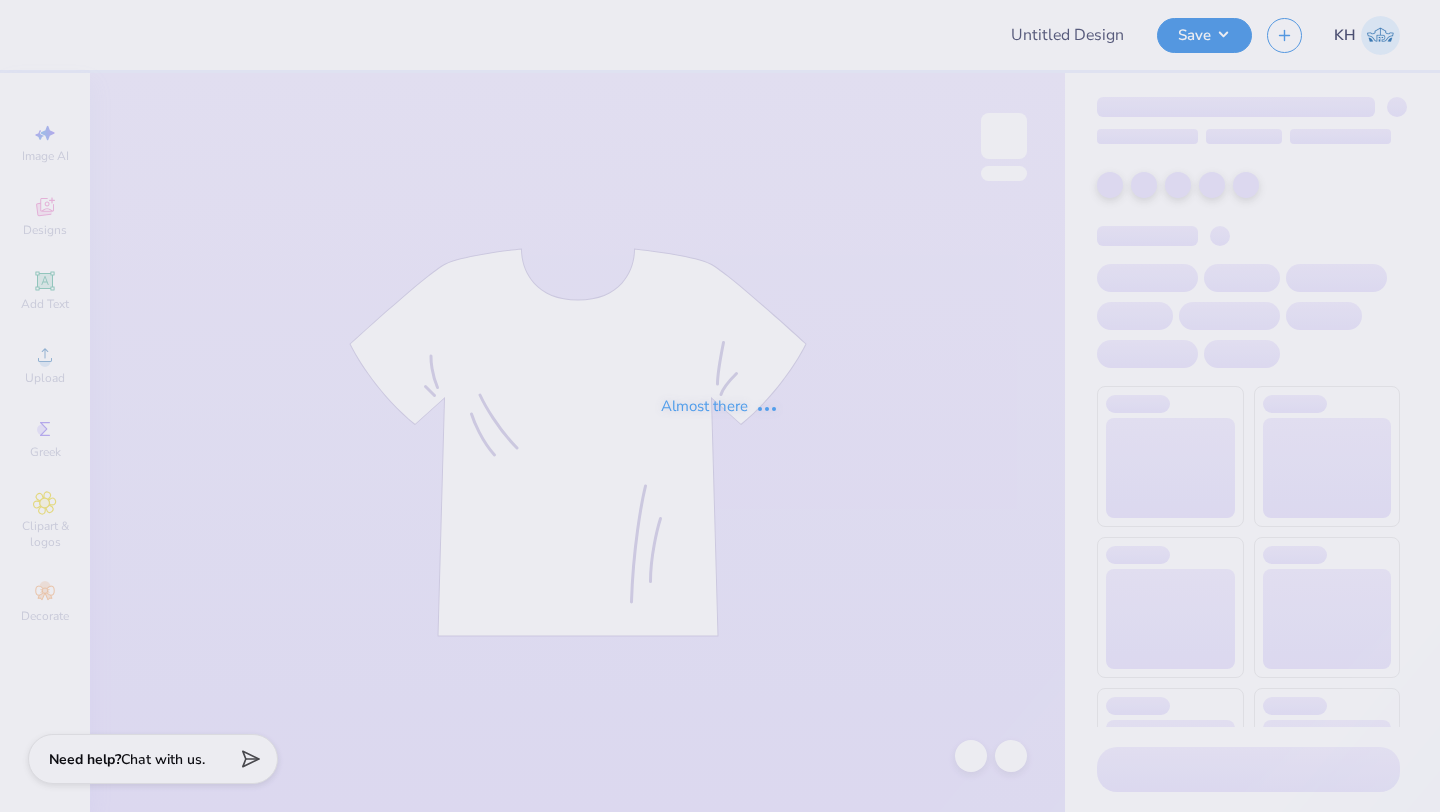 type on "Bid Day 2025" 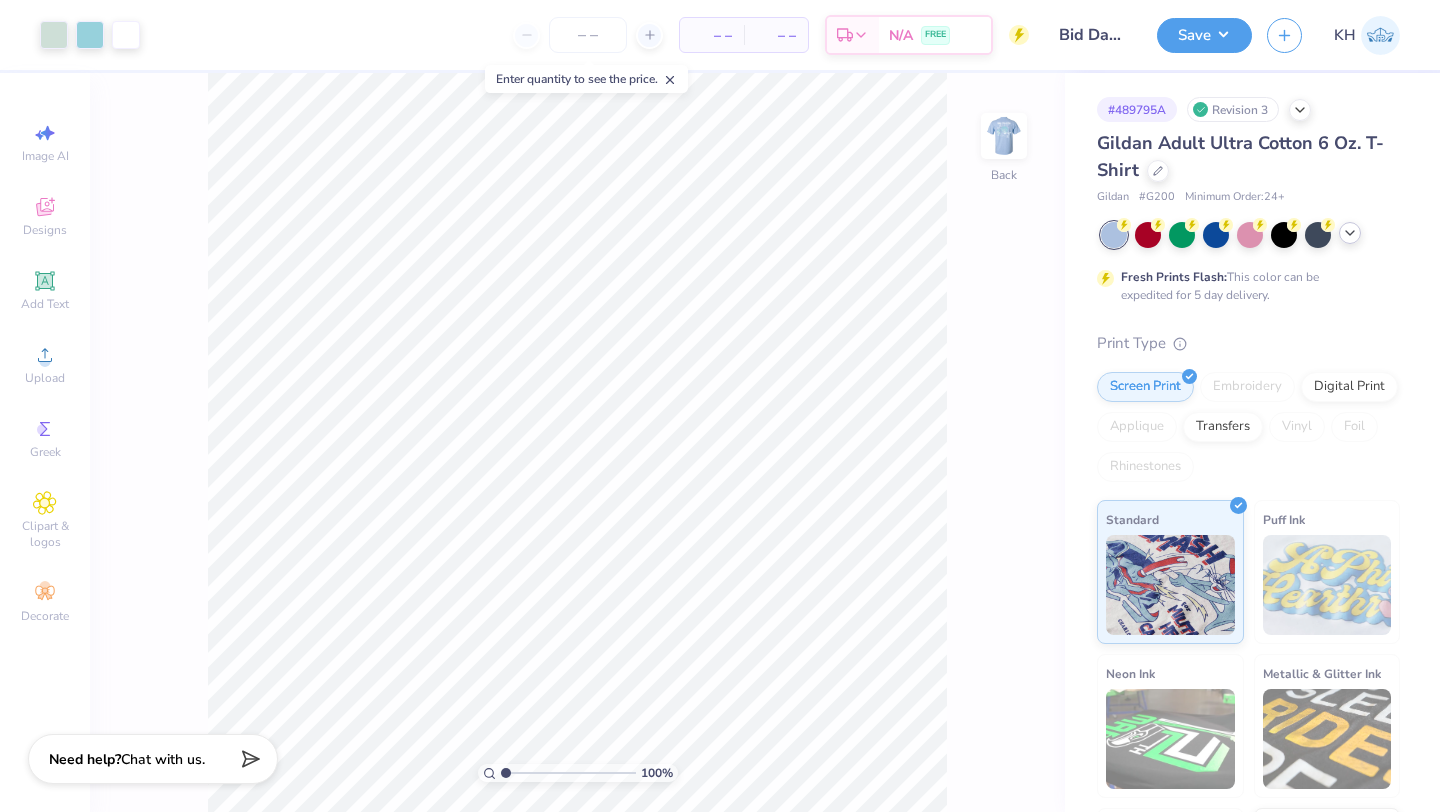 click 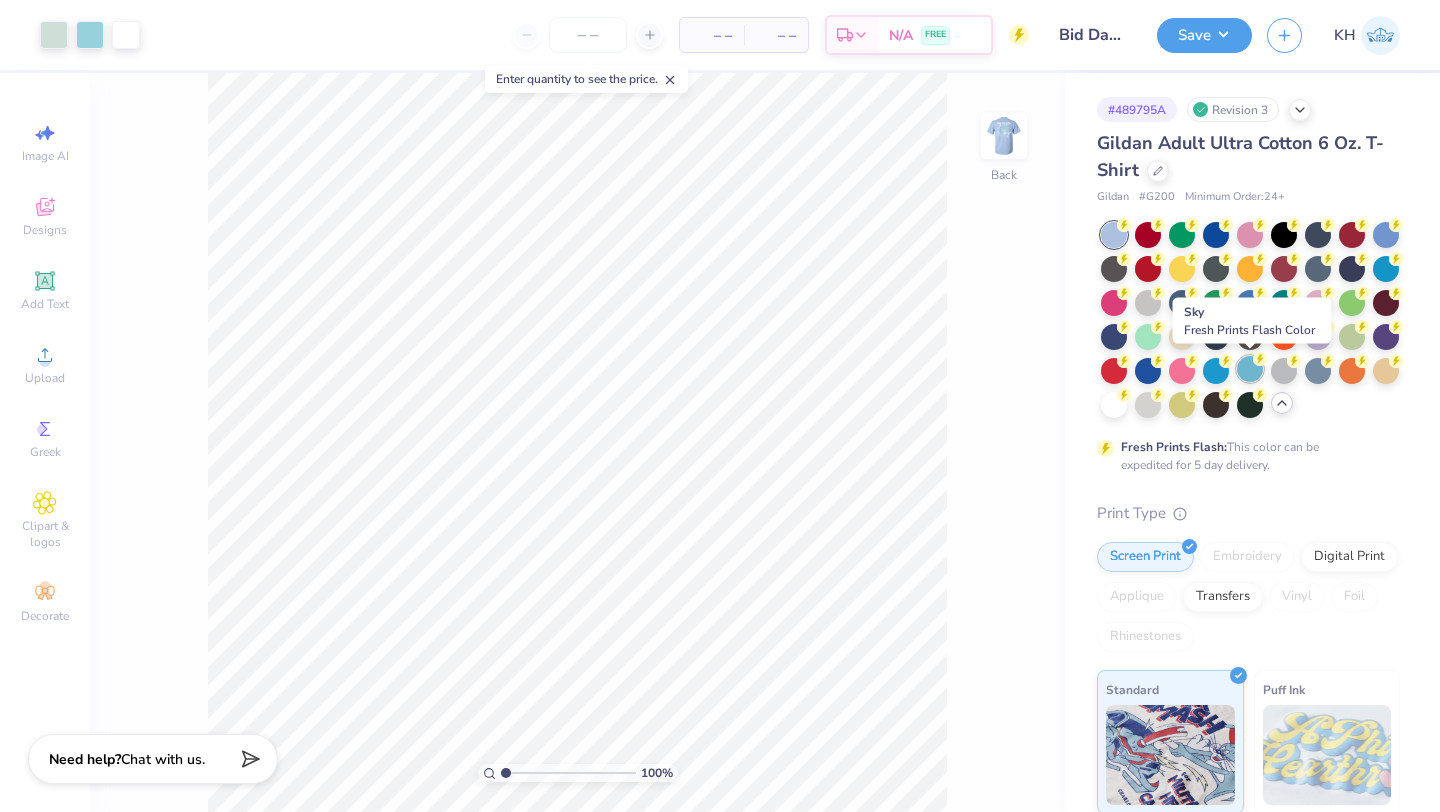 click at bounding box center [1250, 369] 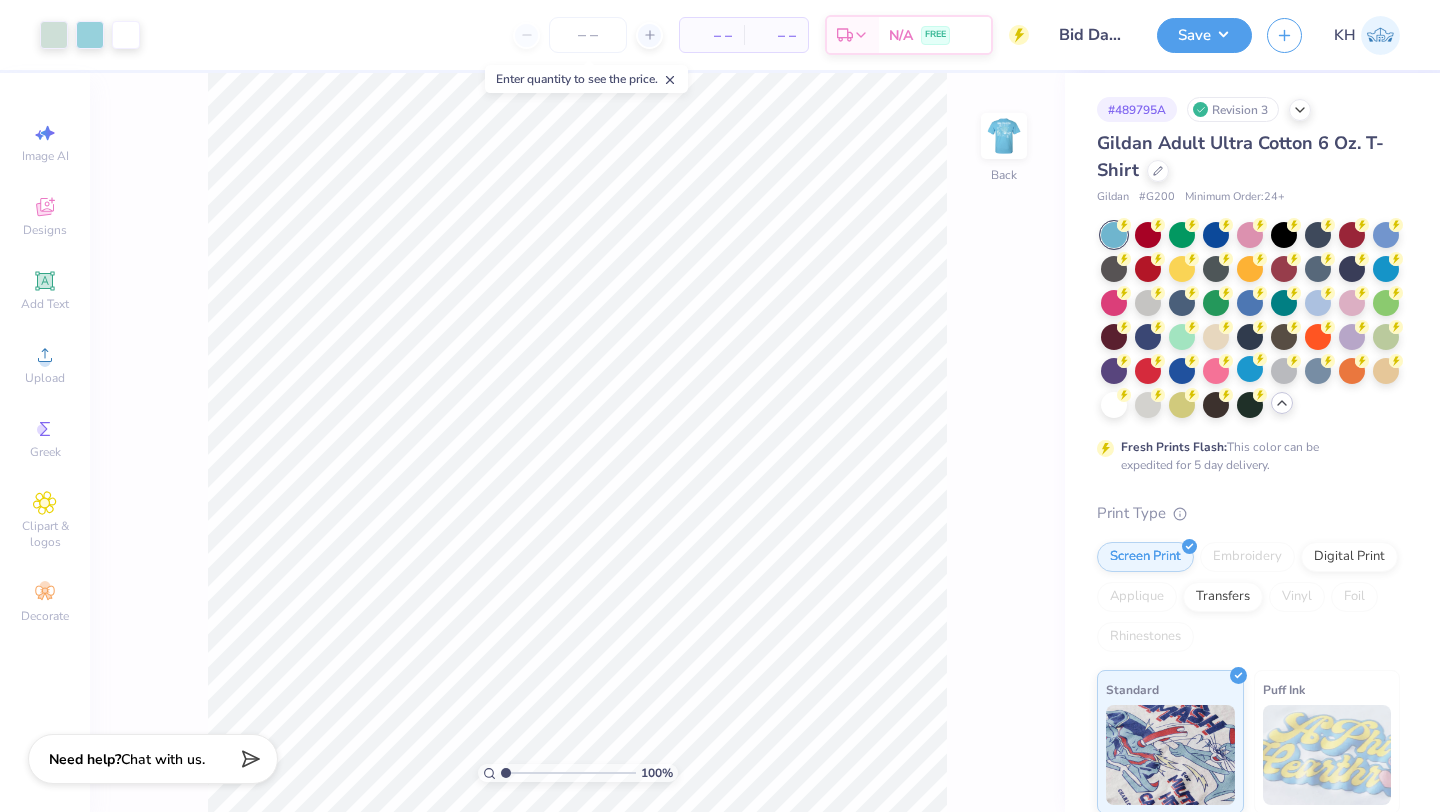 click at bounding box center [1114, 235] 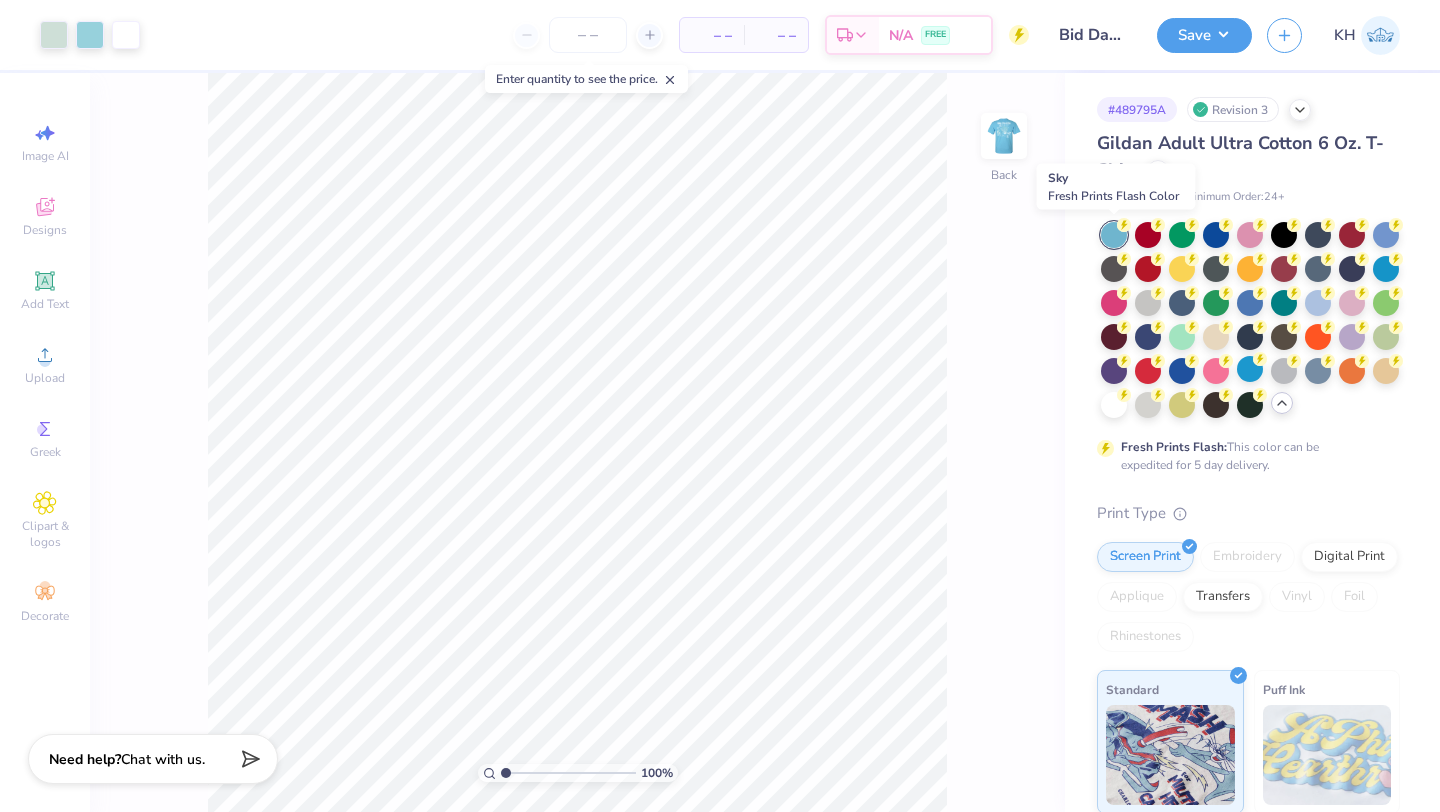 click at bounding box center [1114, 235] 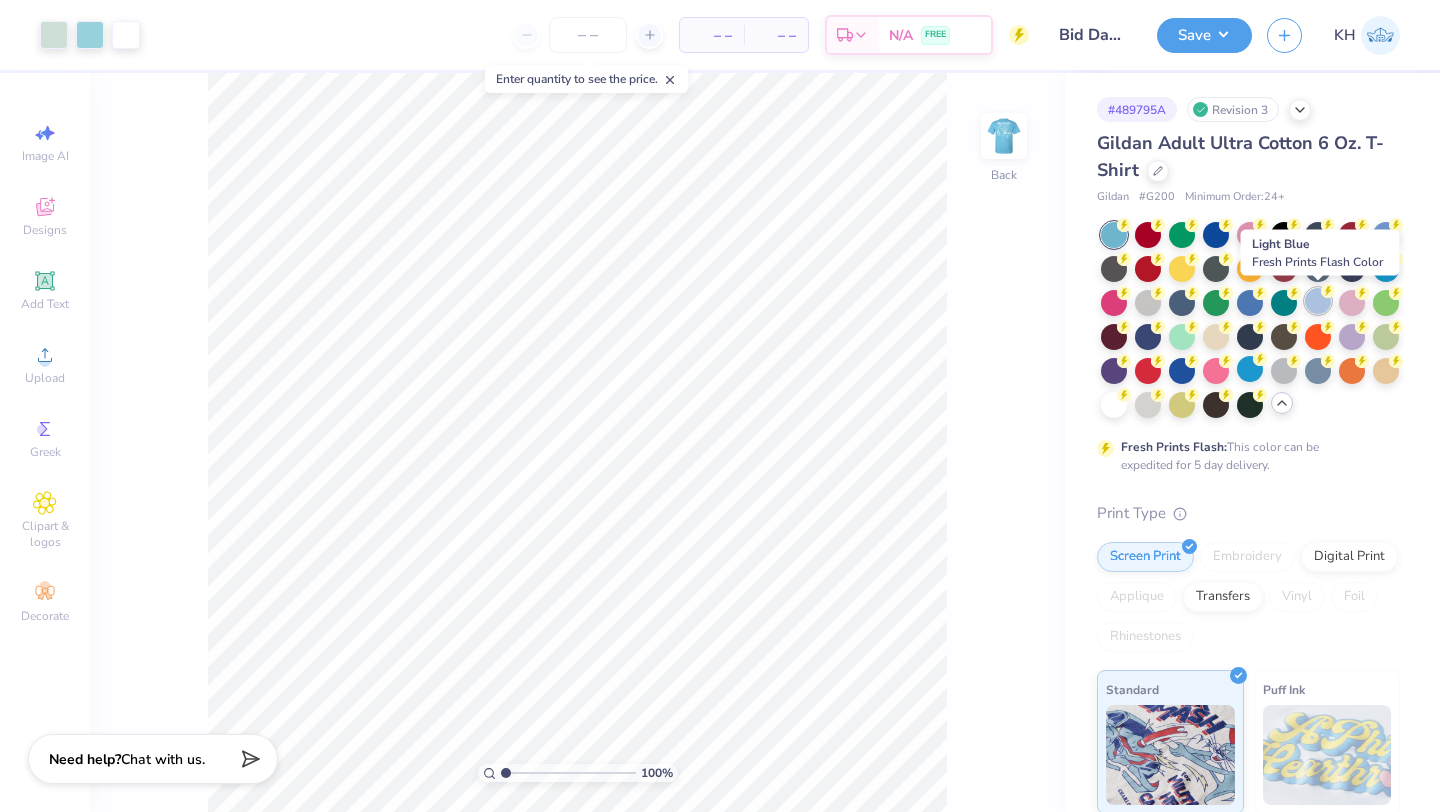 click at bounding box center (1318, 301) 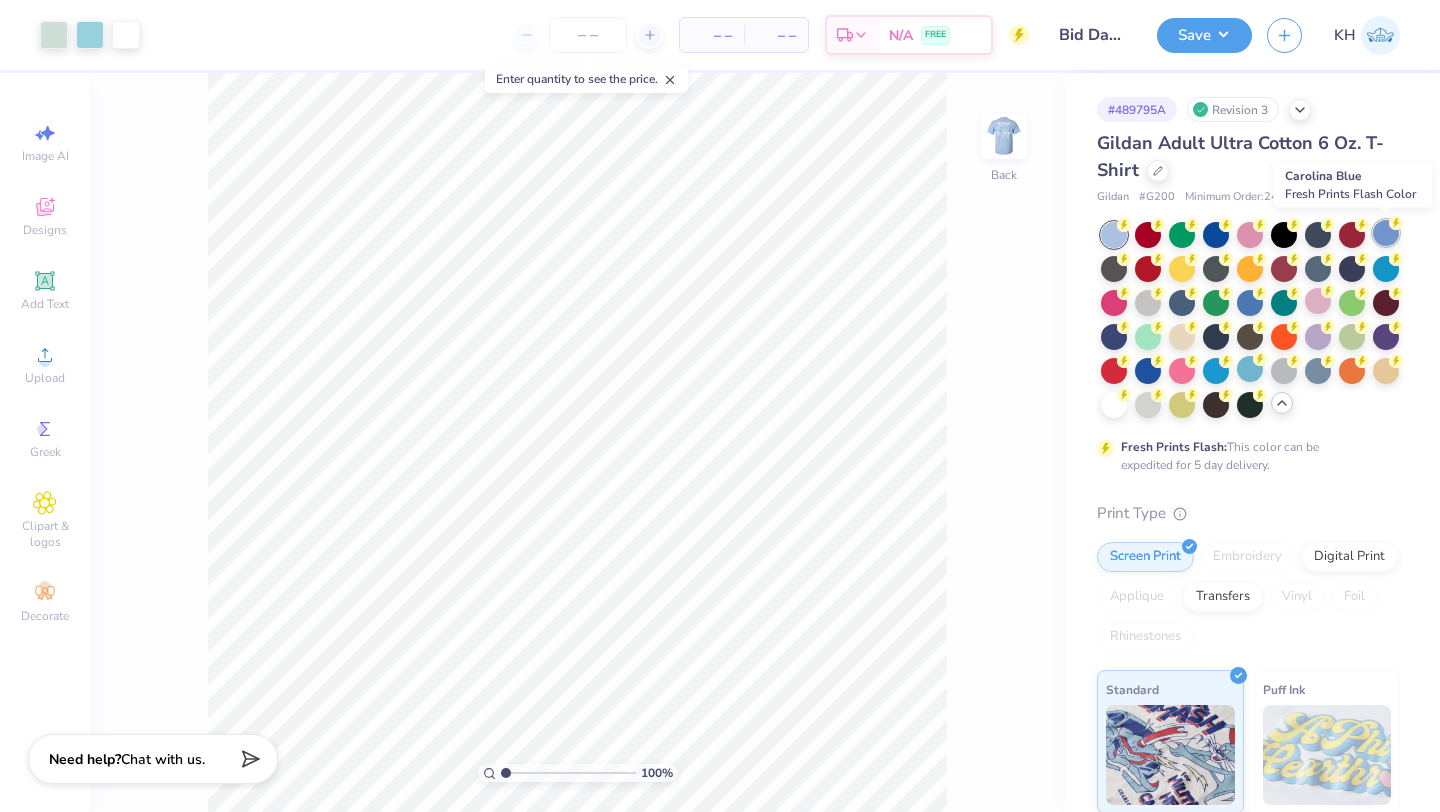 click at bounding box center [1386, 233] 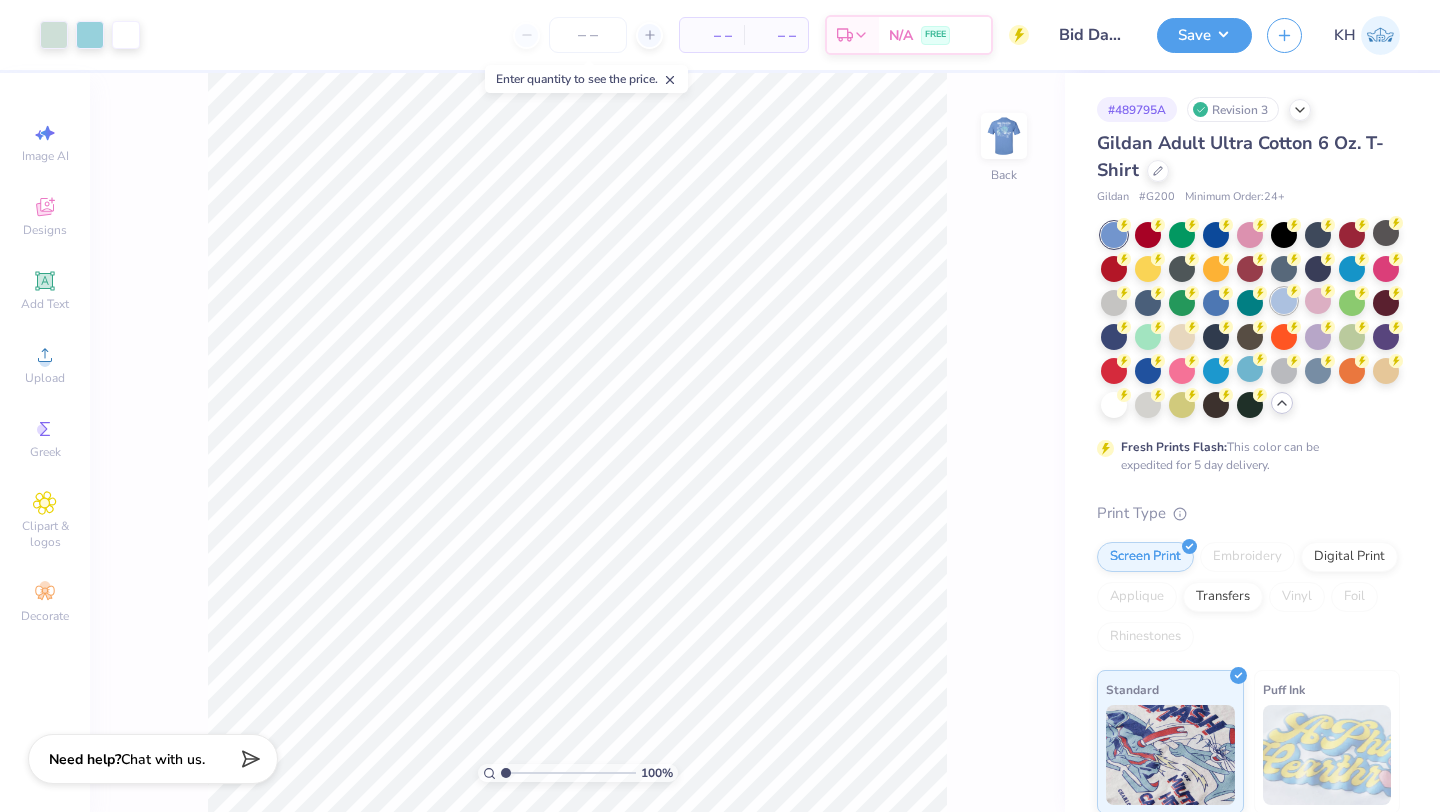 click 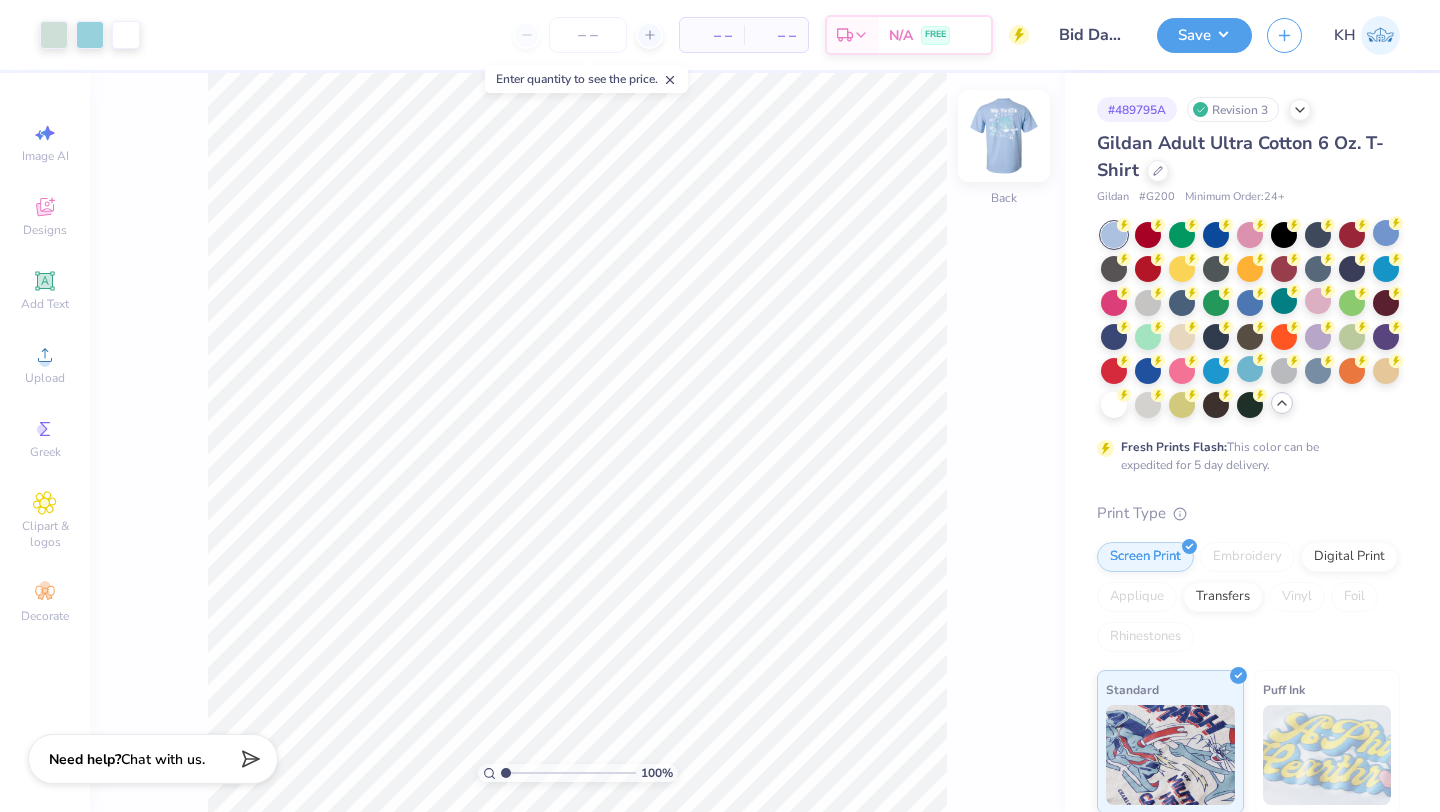 click at bounding box center (1004, 136) 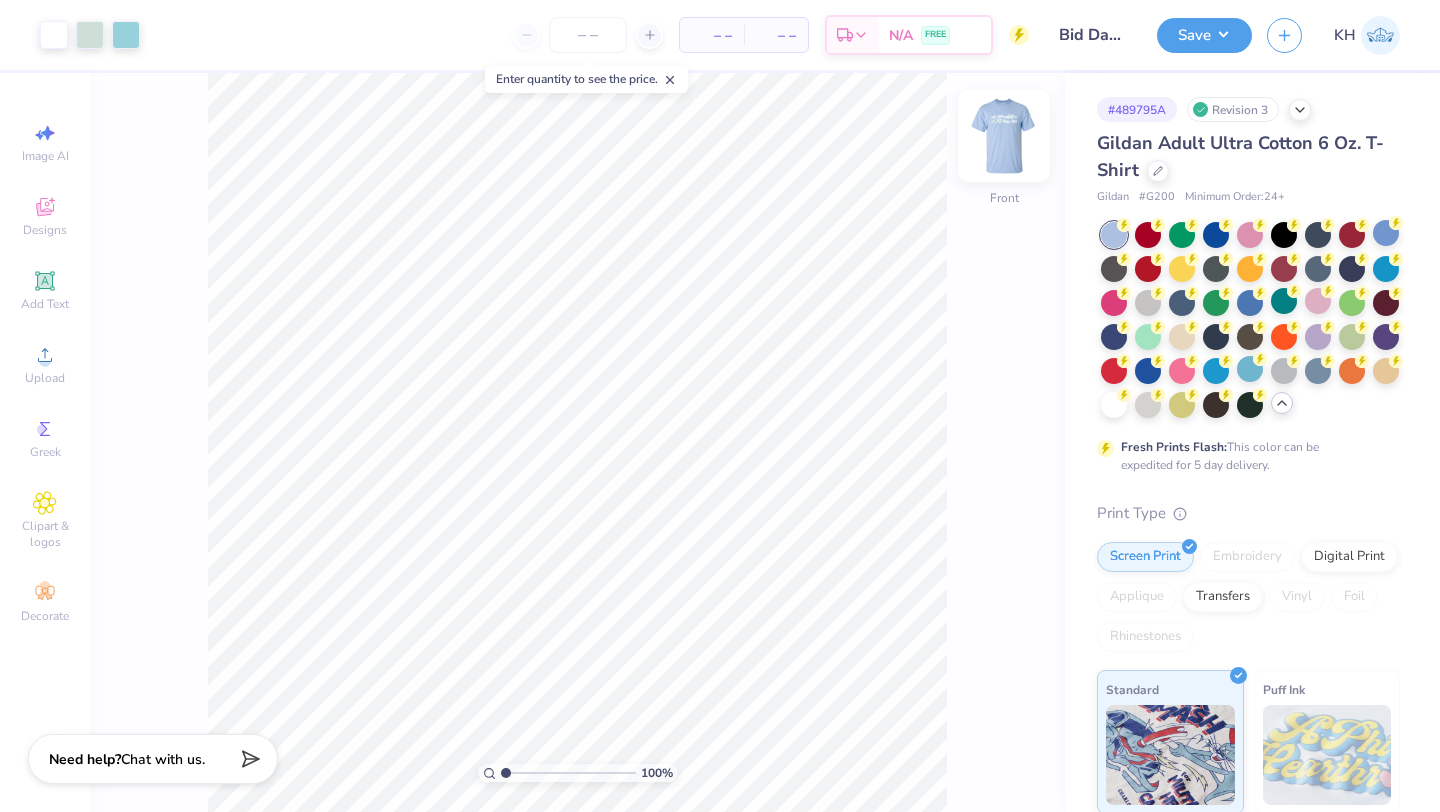 click at bounding box center (1004, 136) 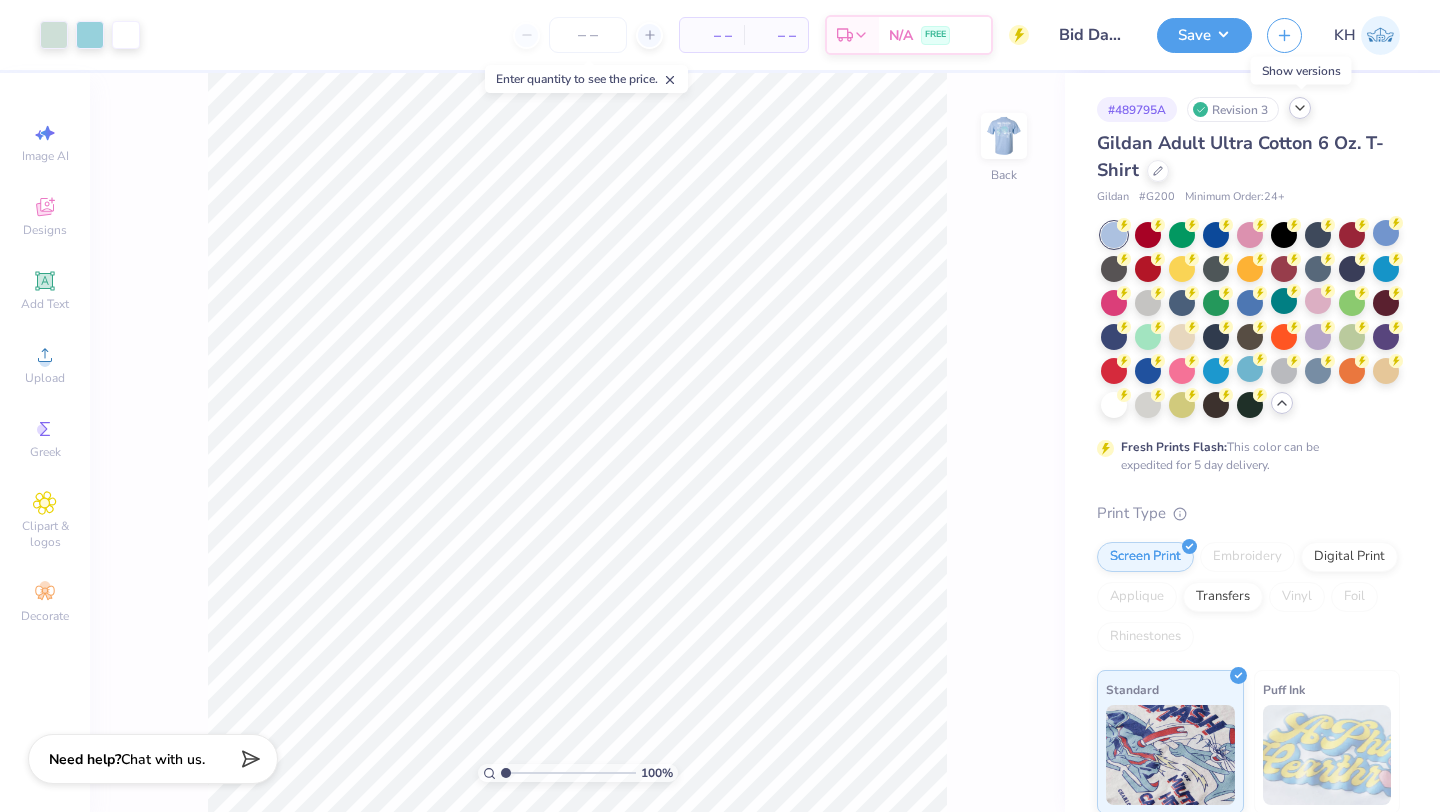 click 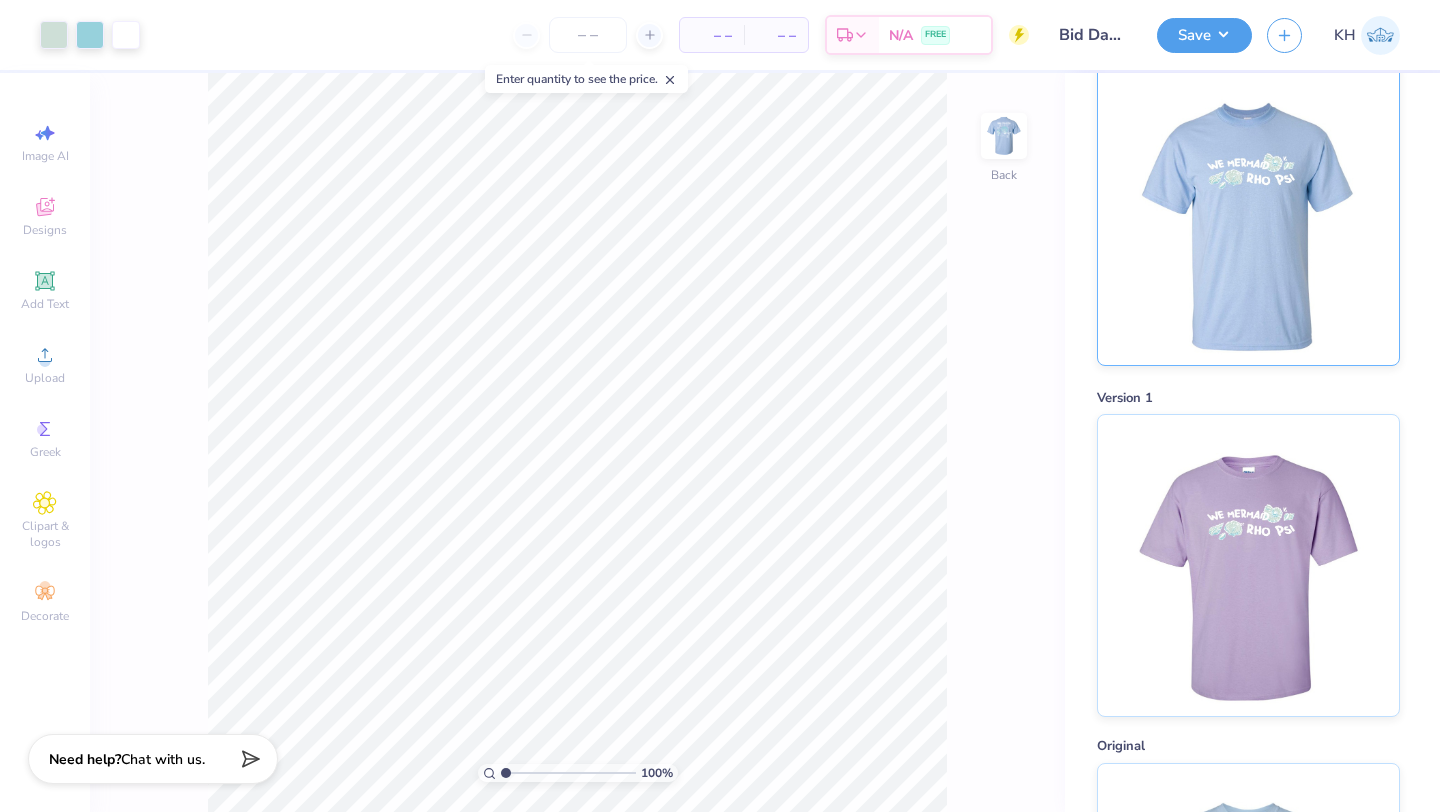 scroll, scrollTop: 0, scrollLeft: 0, axis: both 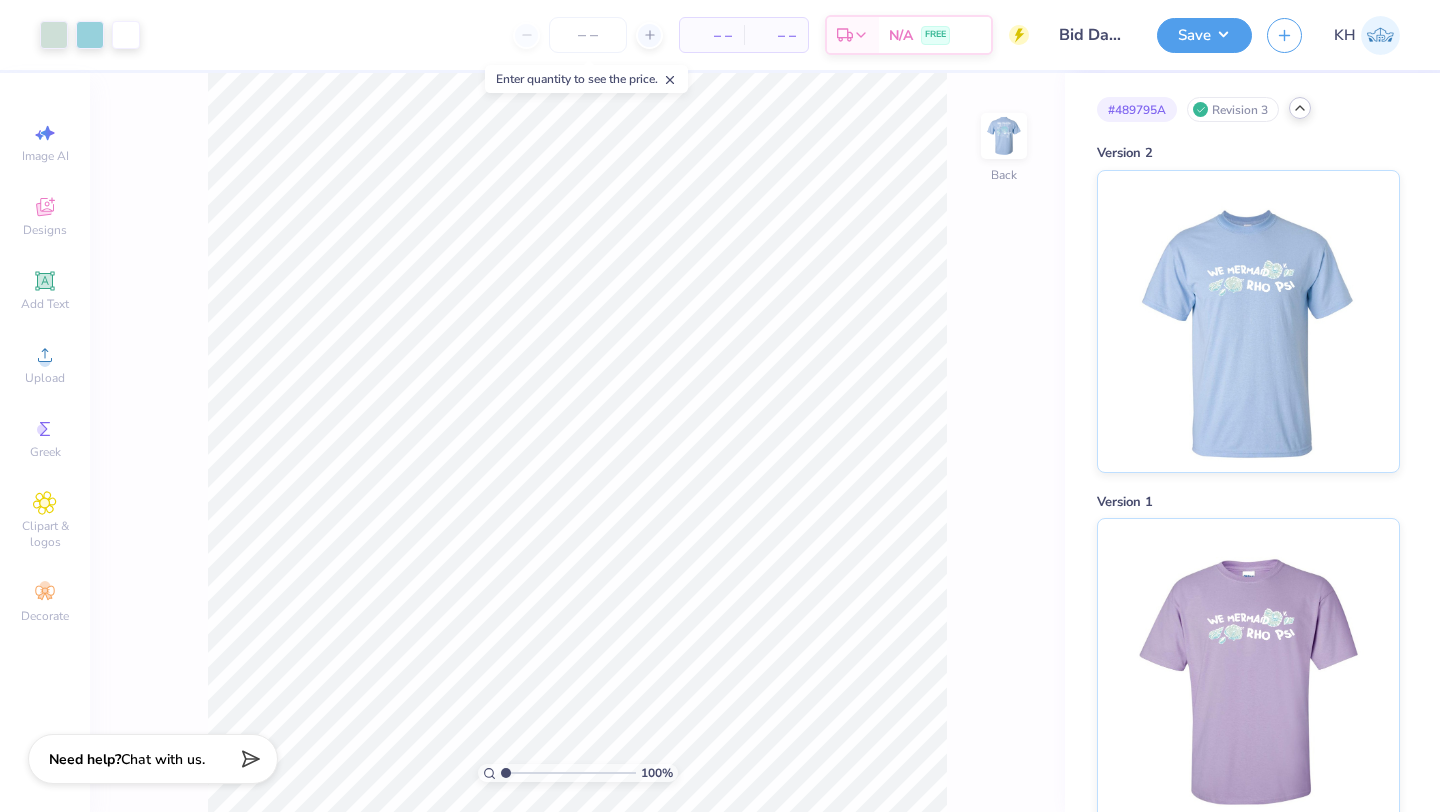 click 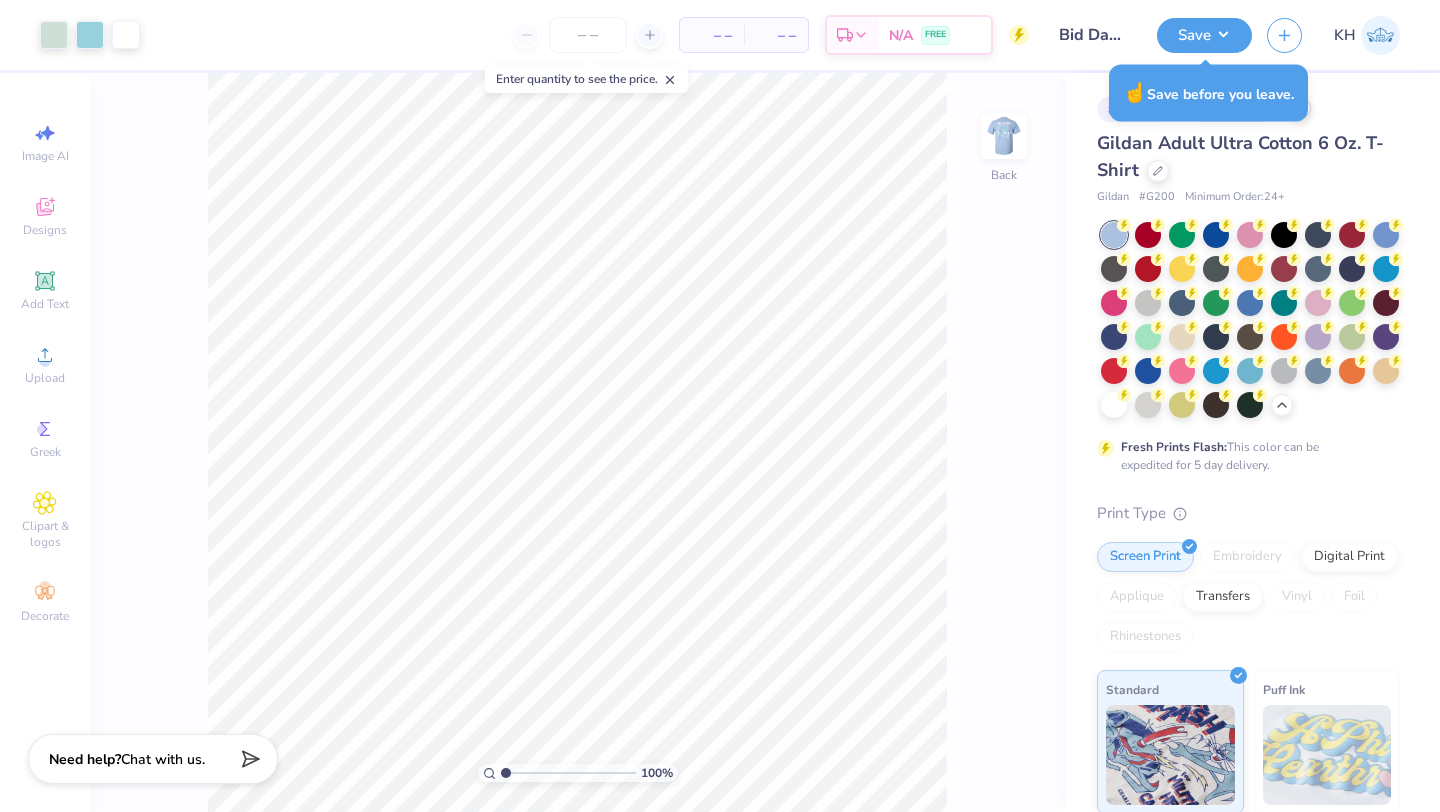 click at bounding box center [1380, 35] 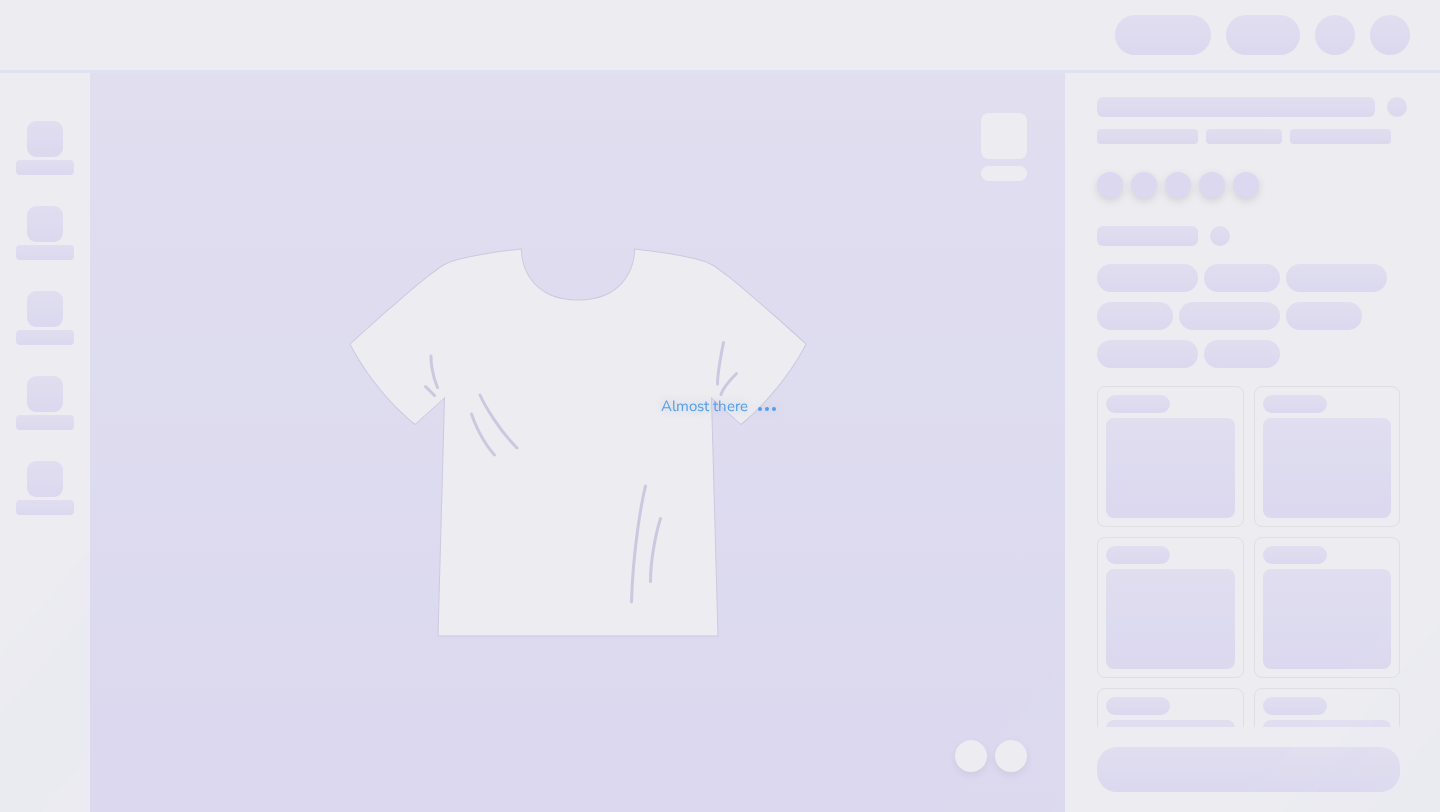 scroll, scrollTop: 0, scrollLeft: 0, axis: both 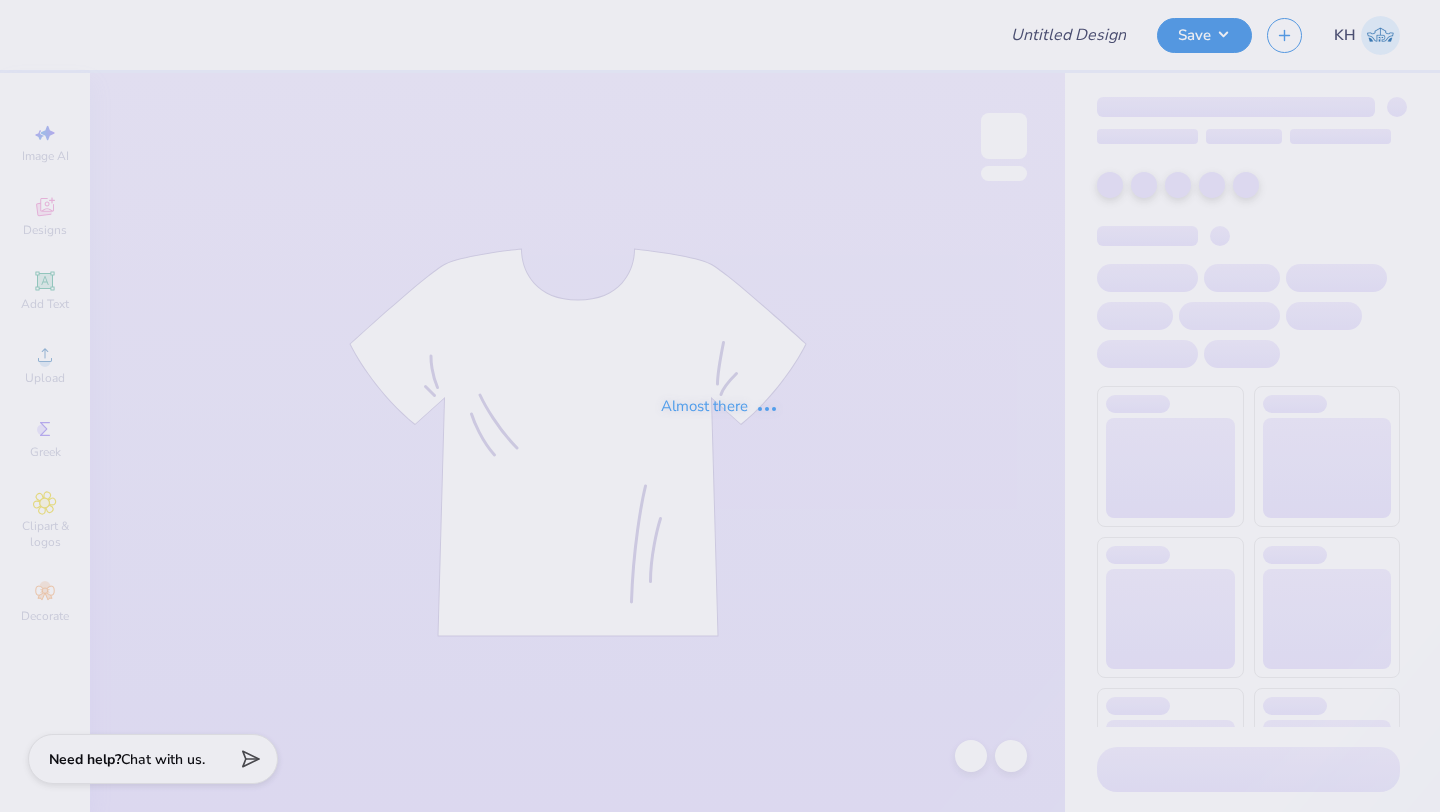 type on "Bid day 2" 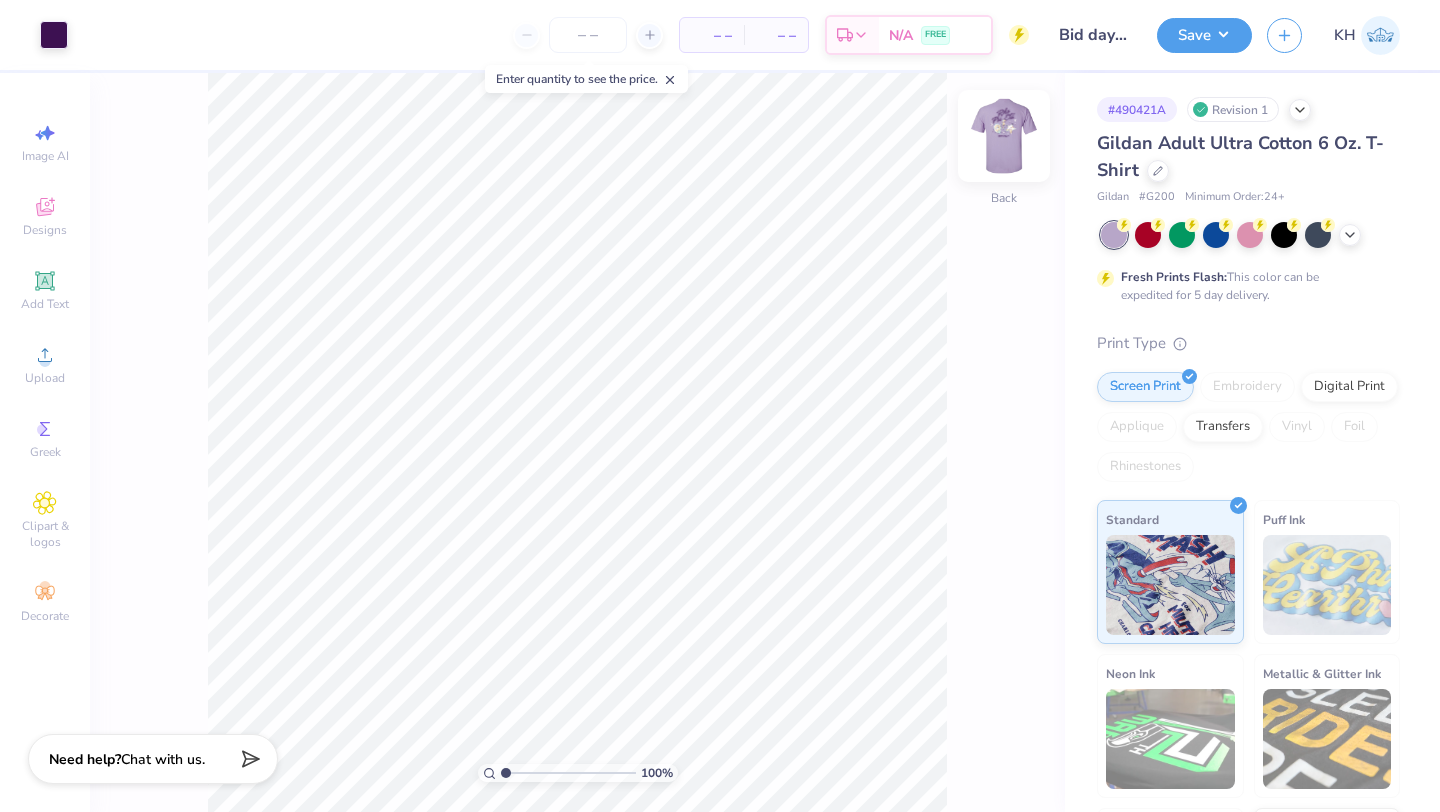 click at bounding box center [1004, 136] 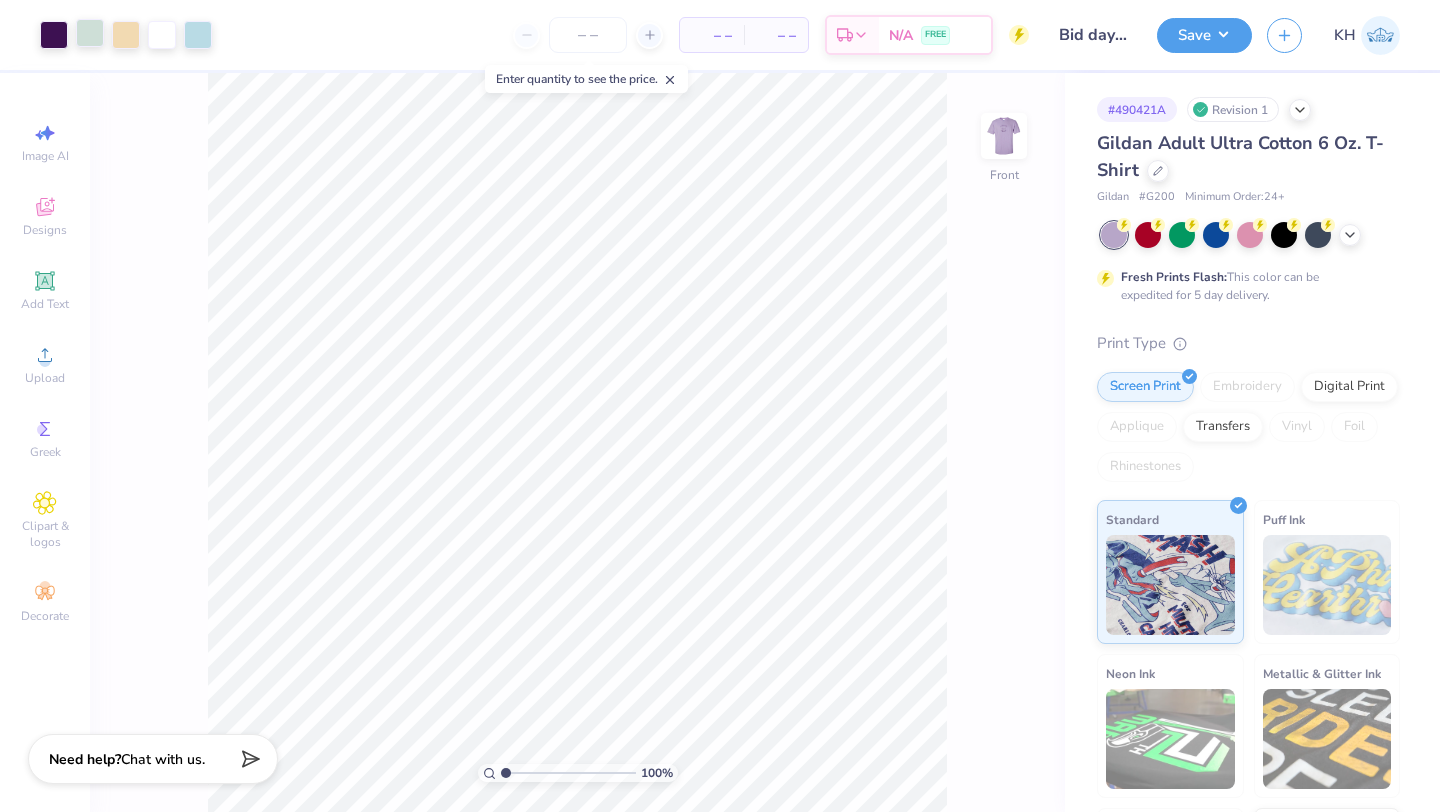 click at bounding box center (90, 33) 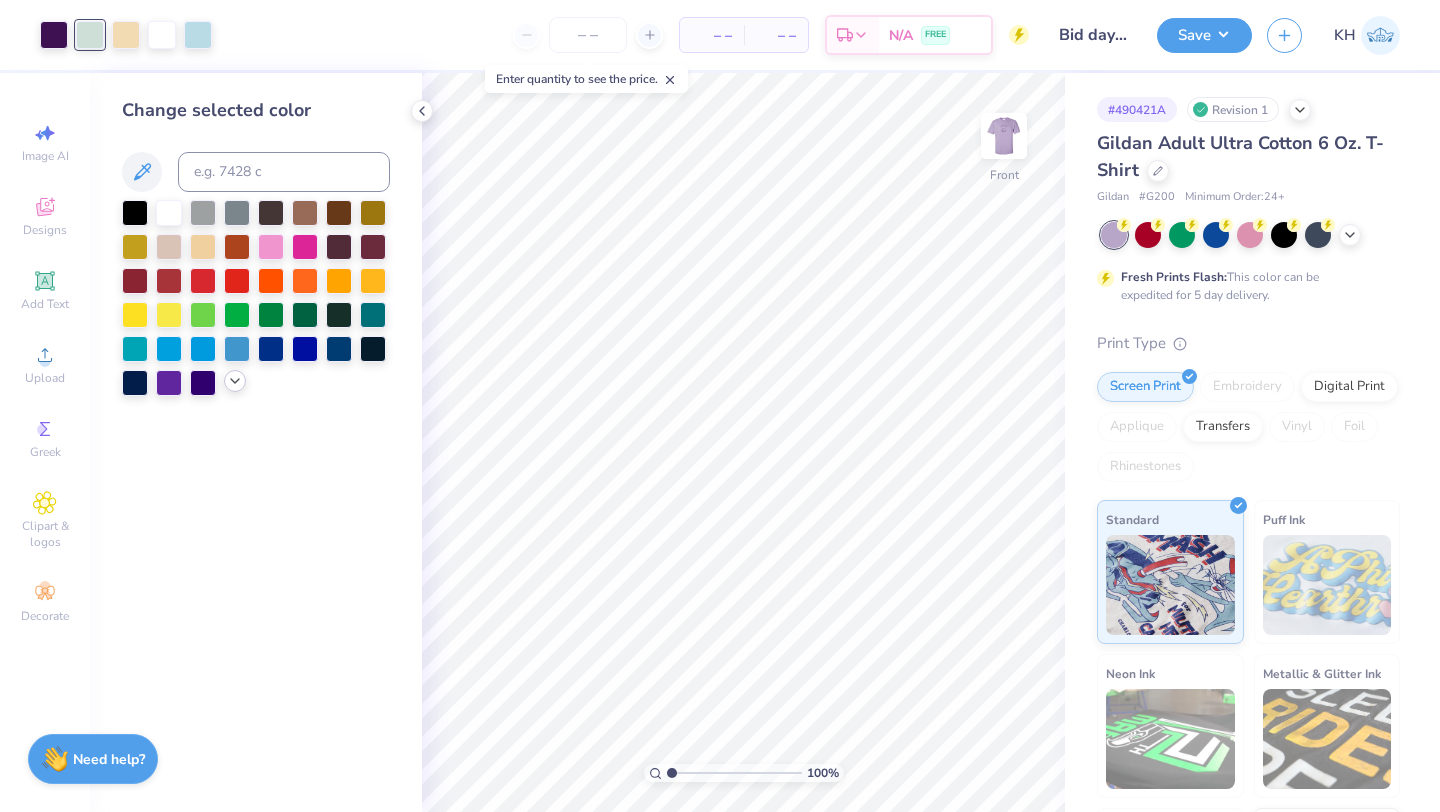 click 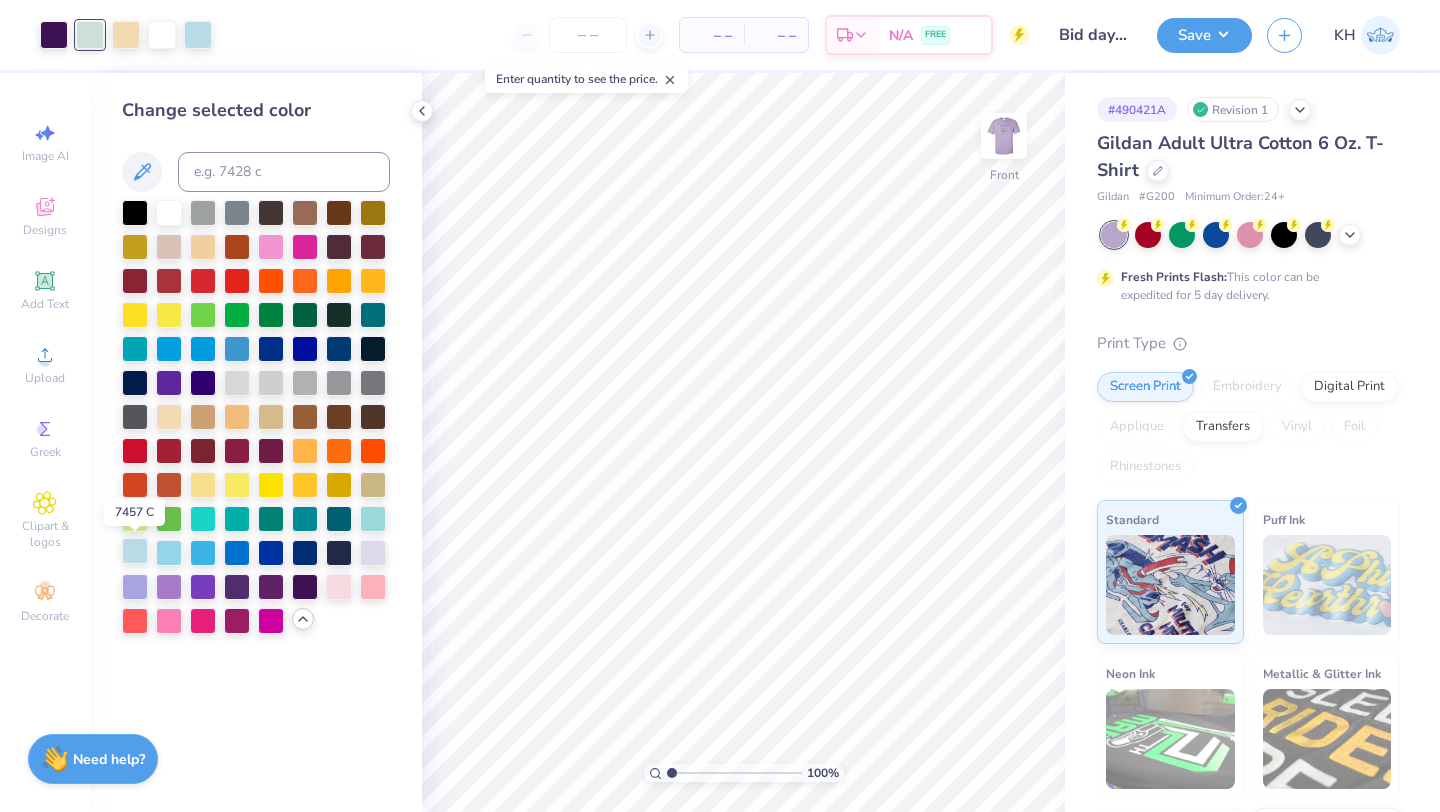 click at bounding box center (135, 551) 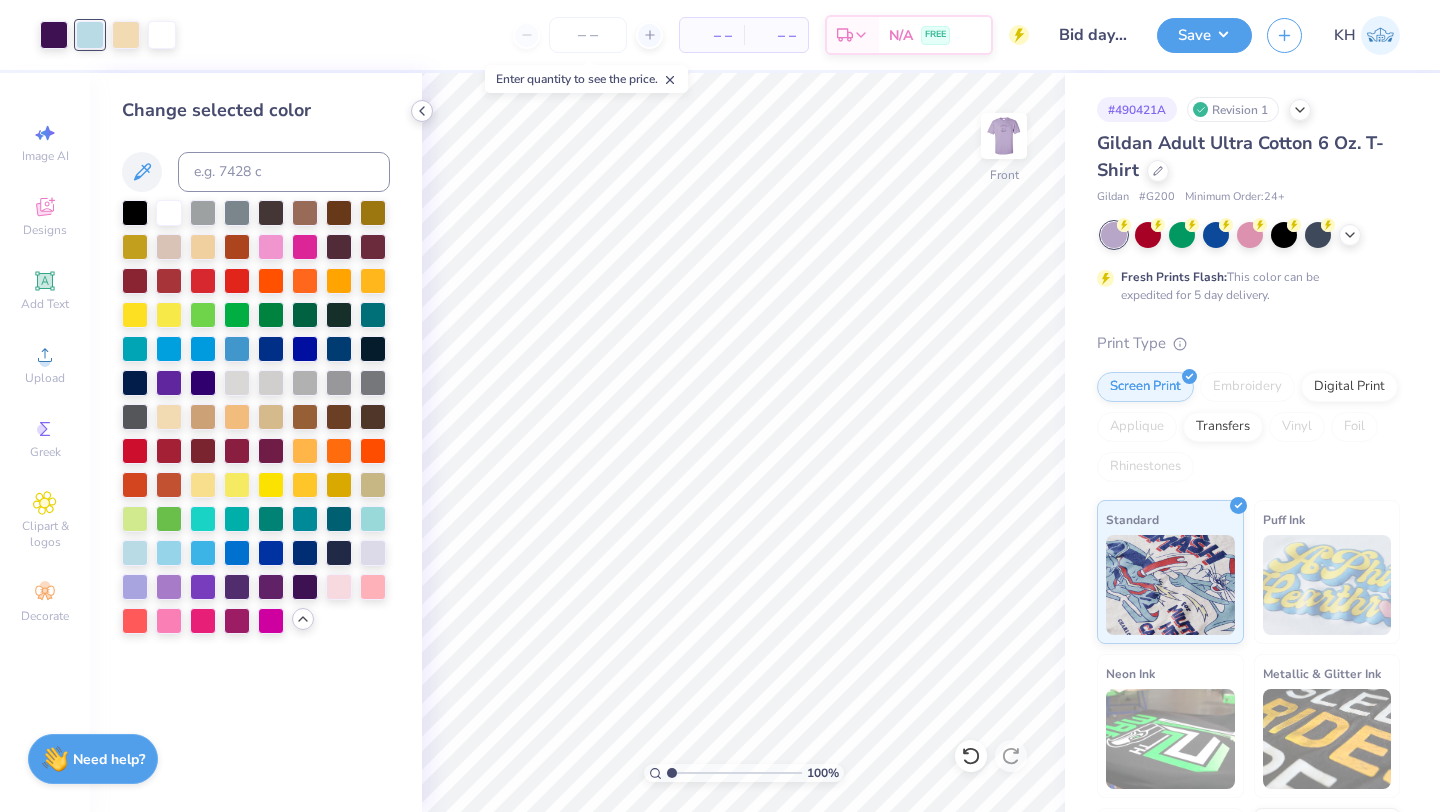 click 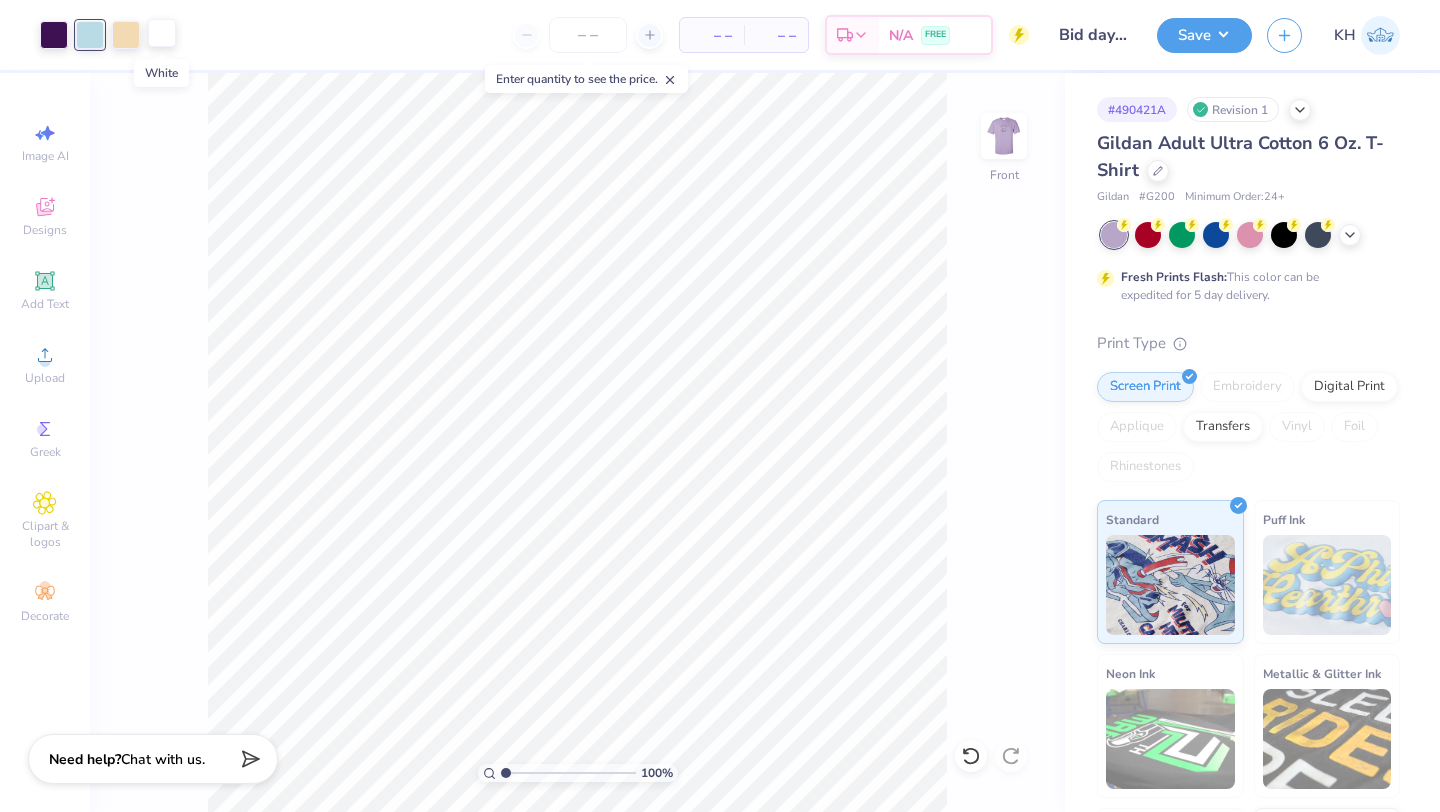 click at bounding box center [162, 33] 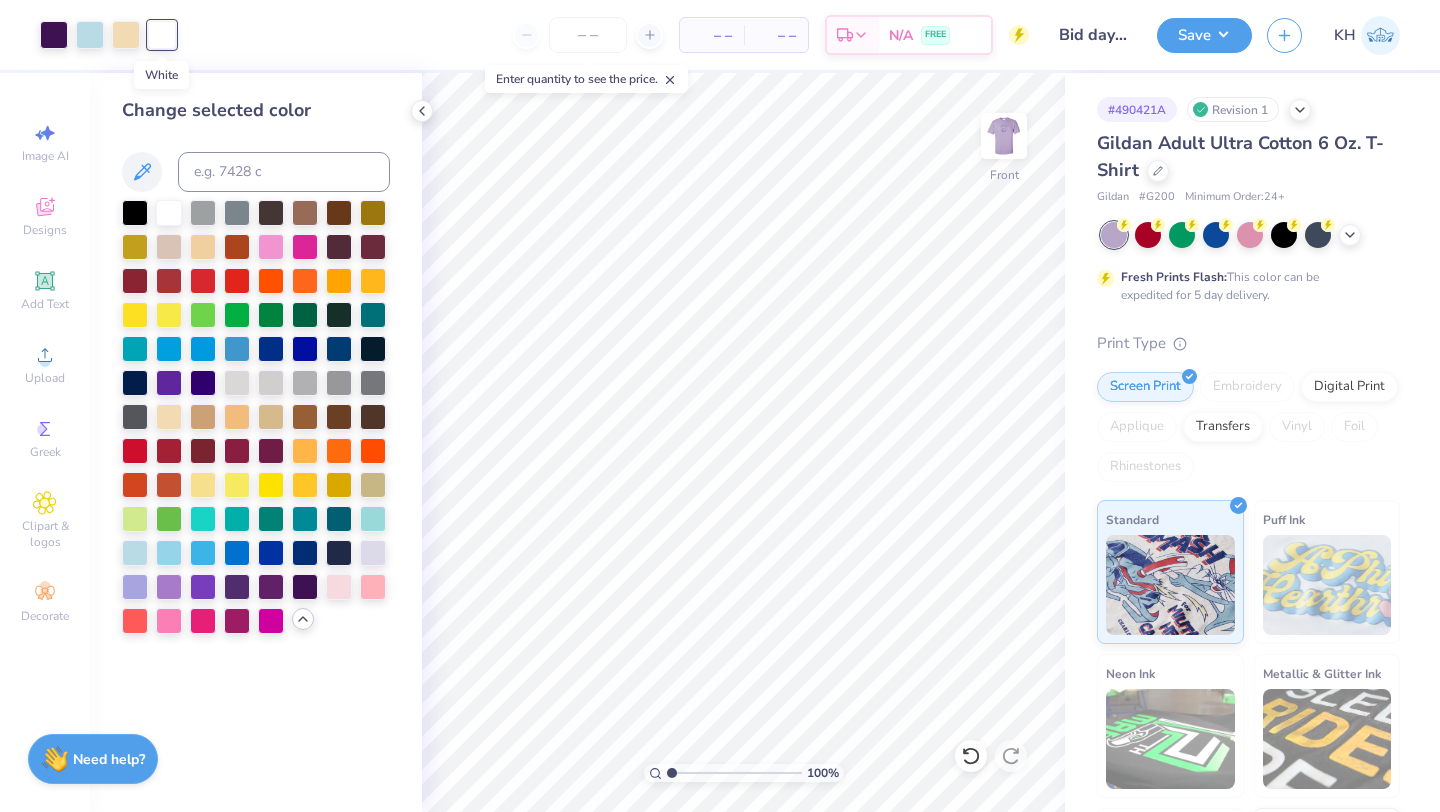 click at bounding box center (162, 35) 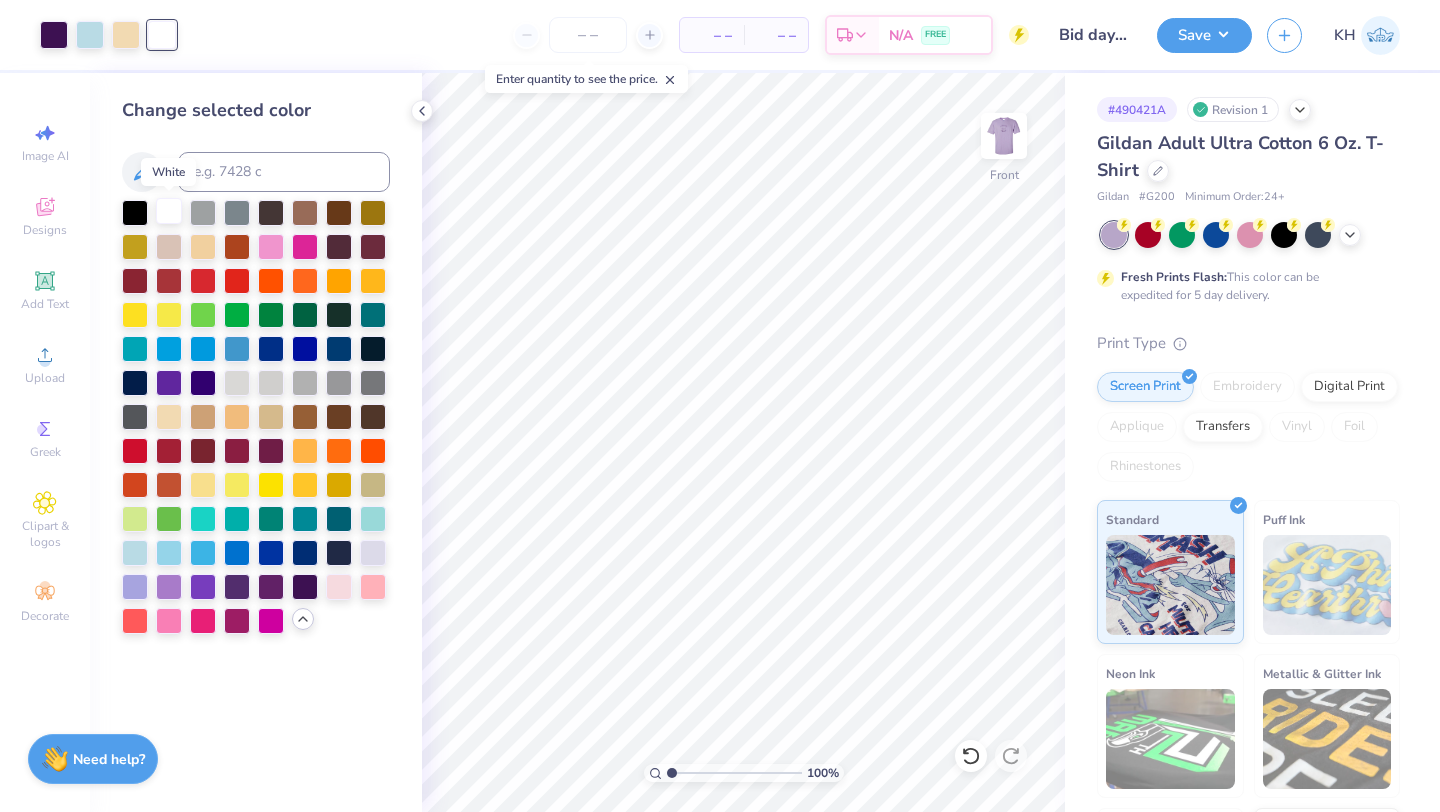 click at bounding box center (169, 211) 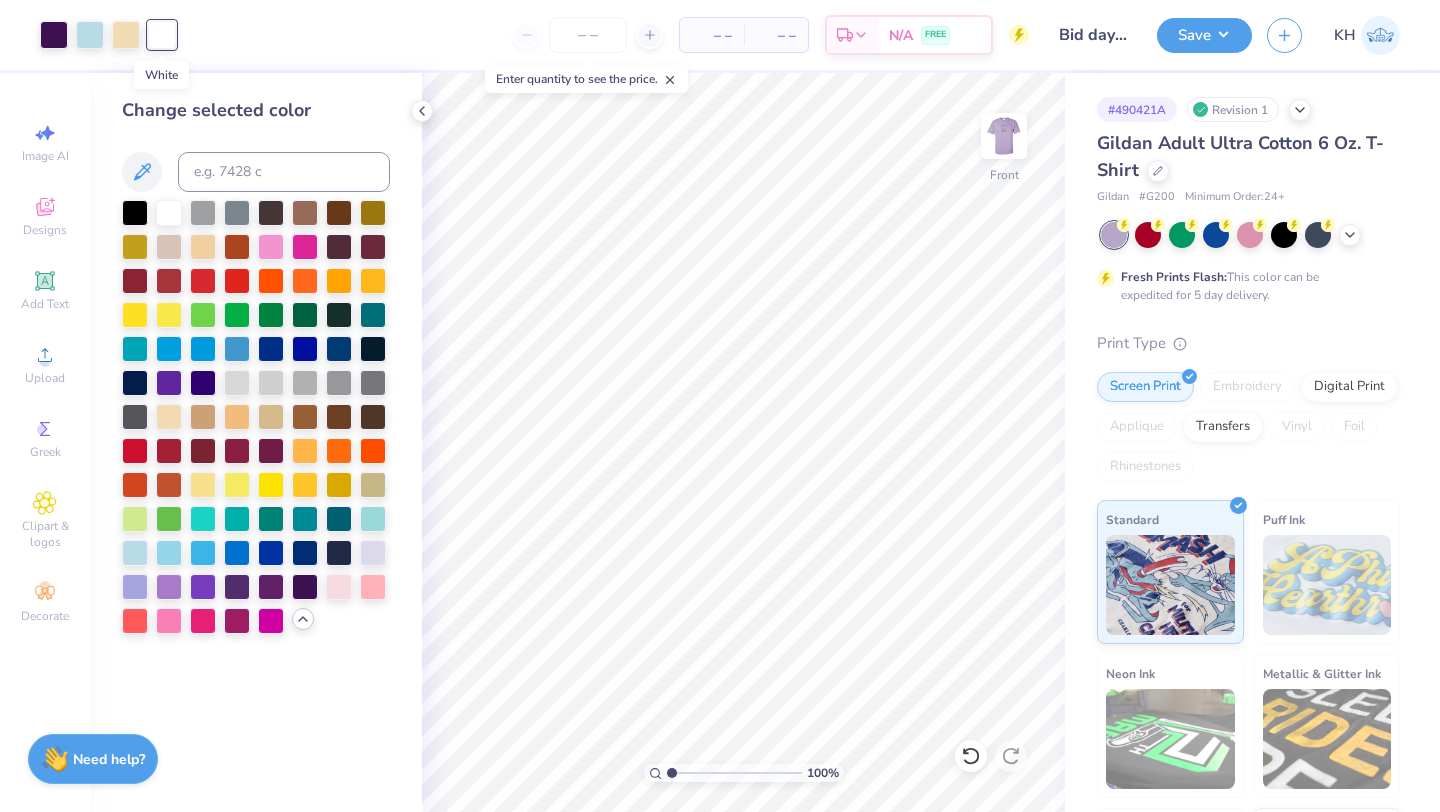click at bounding box center (162, 35) 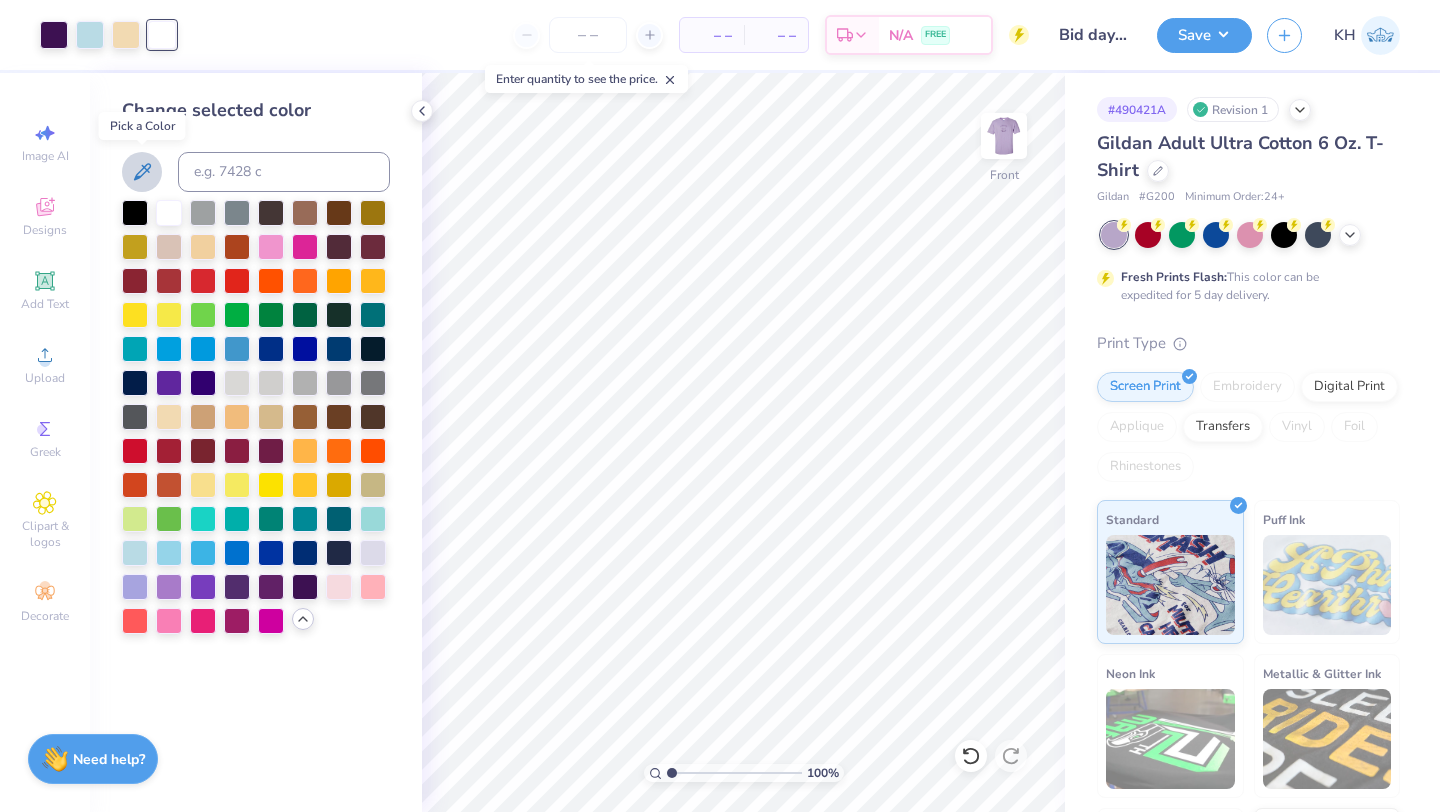click 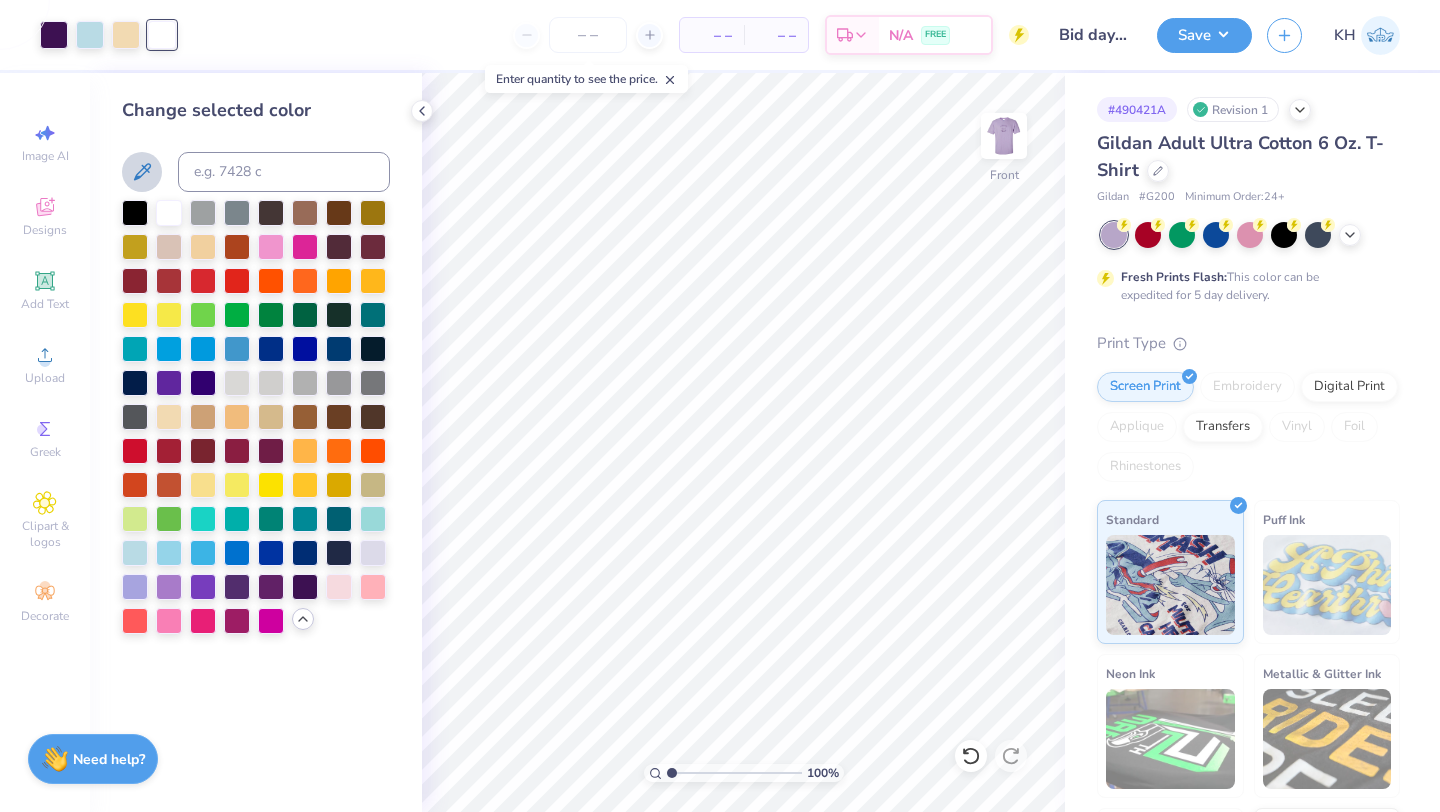 click on "Change selected color" at bounding box center [256, 110] 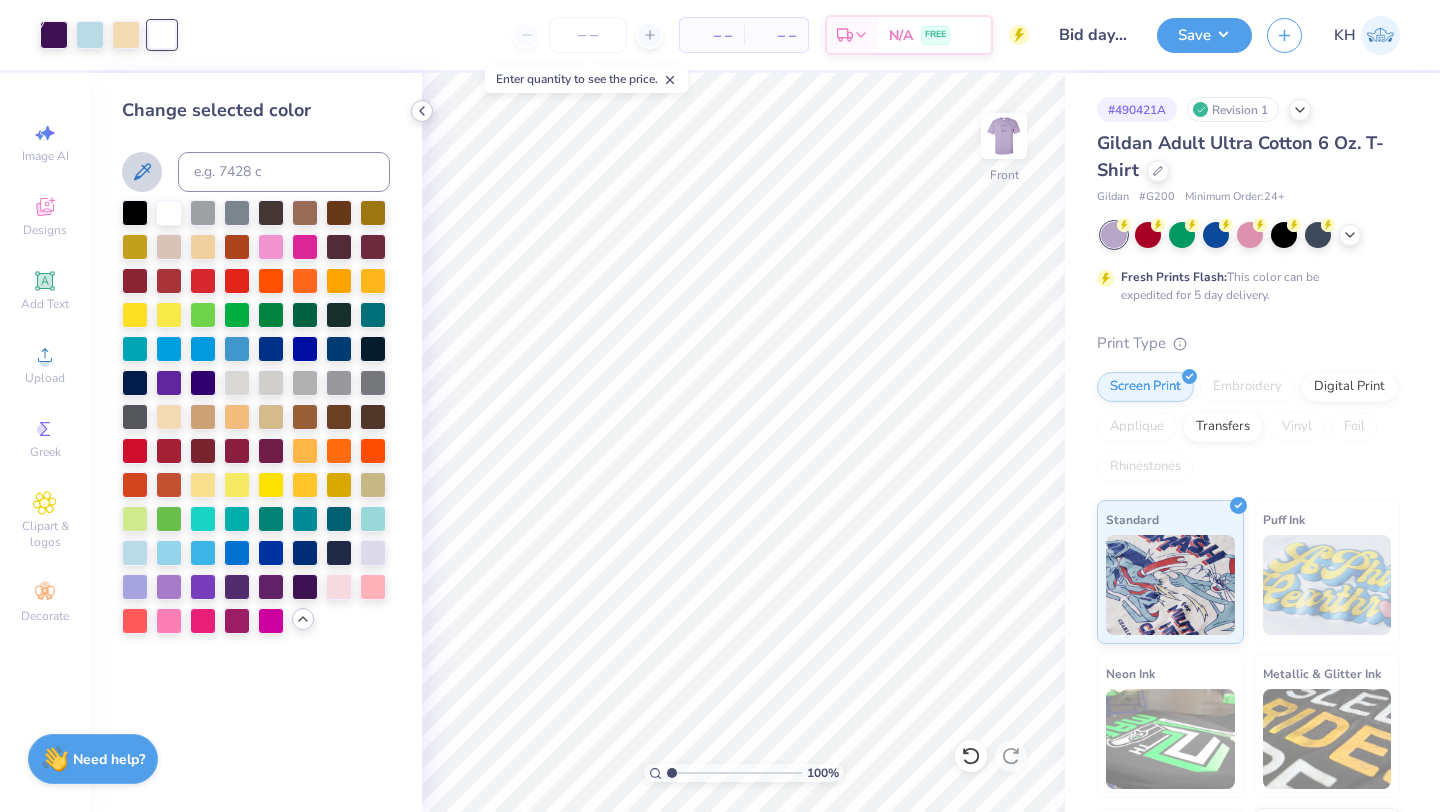 click 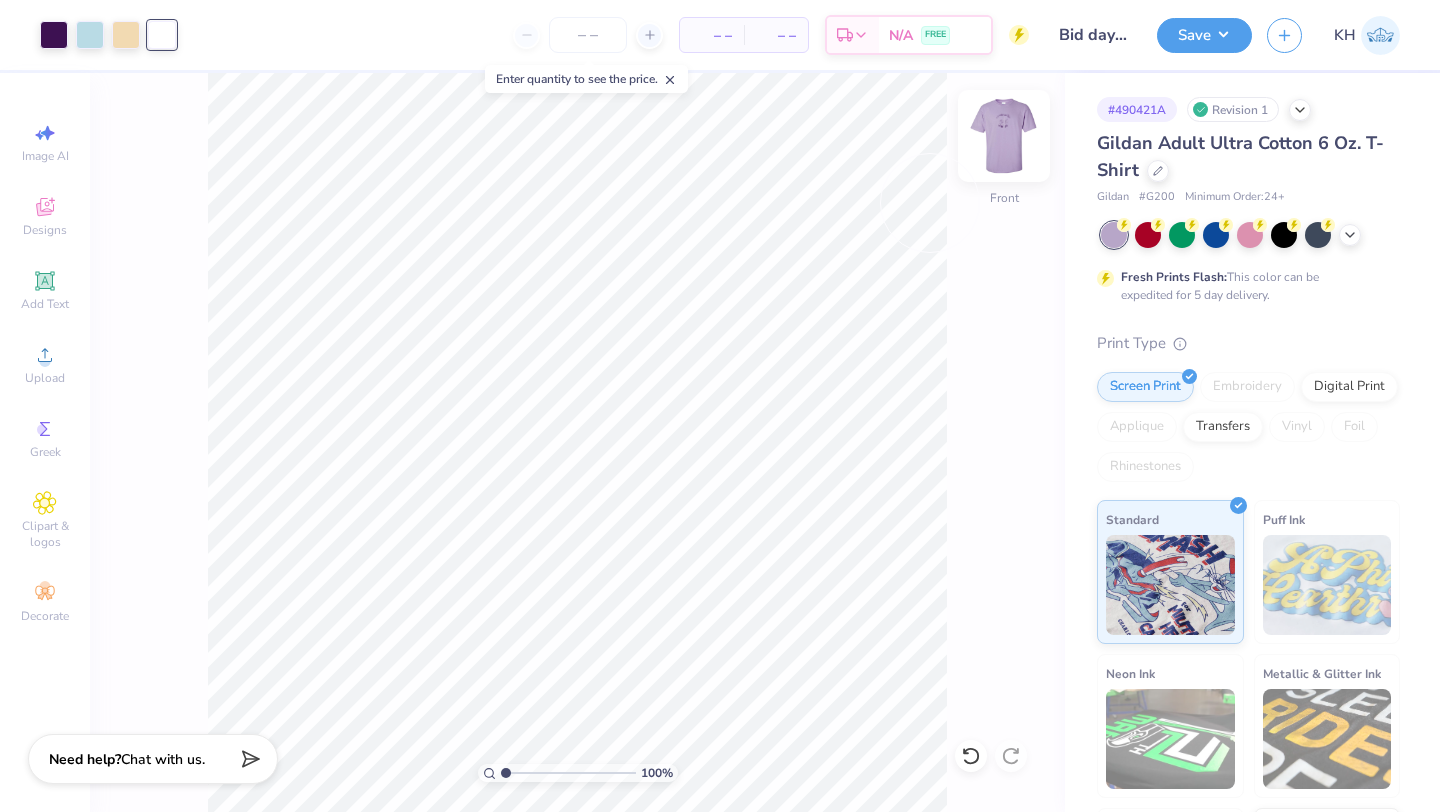 click at bounding box center [1004, 136] 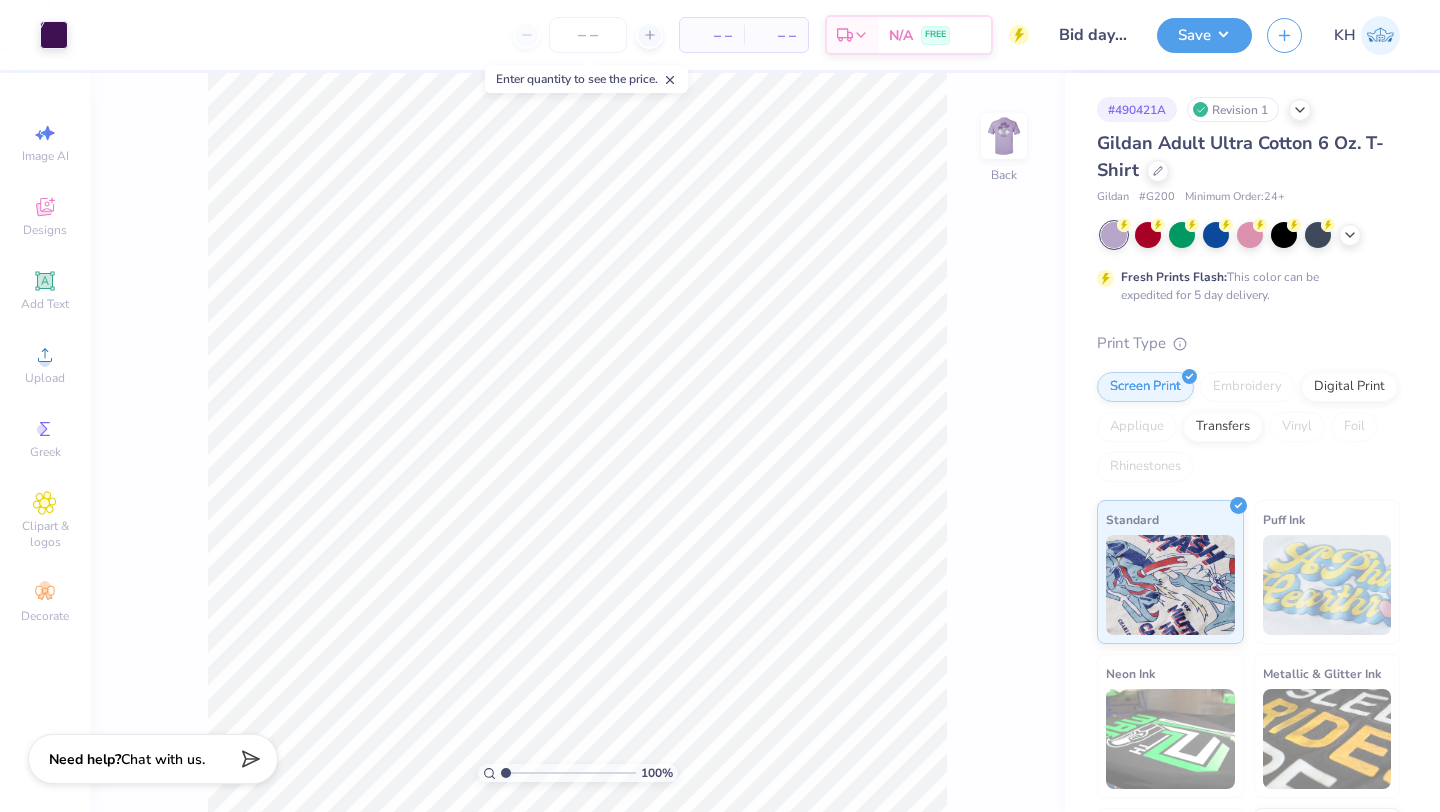 click at bounding box center [1004, 136] 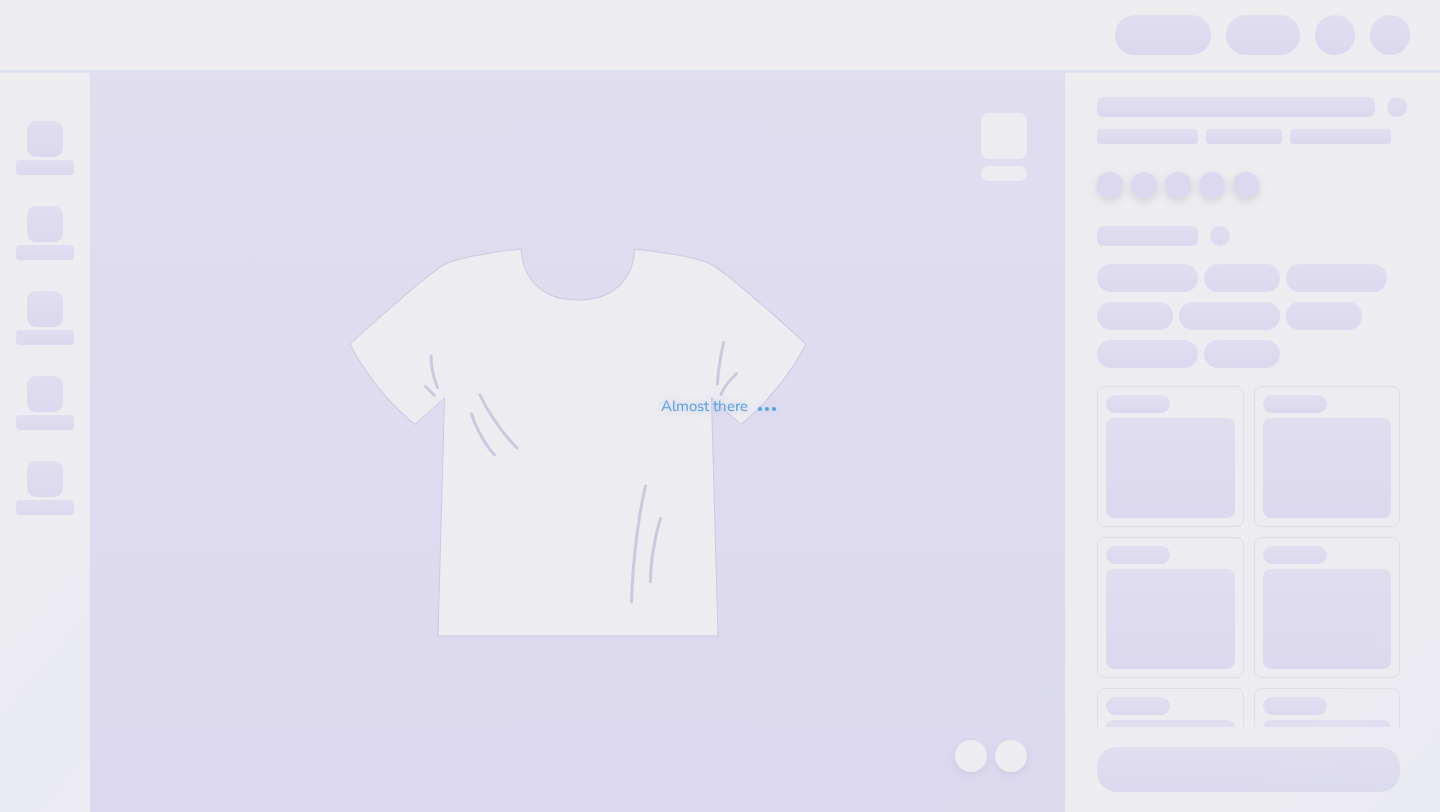 scroll, scrollTop: 0, scrollLeft: 0, axis: both 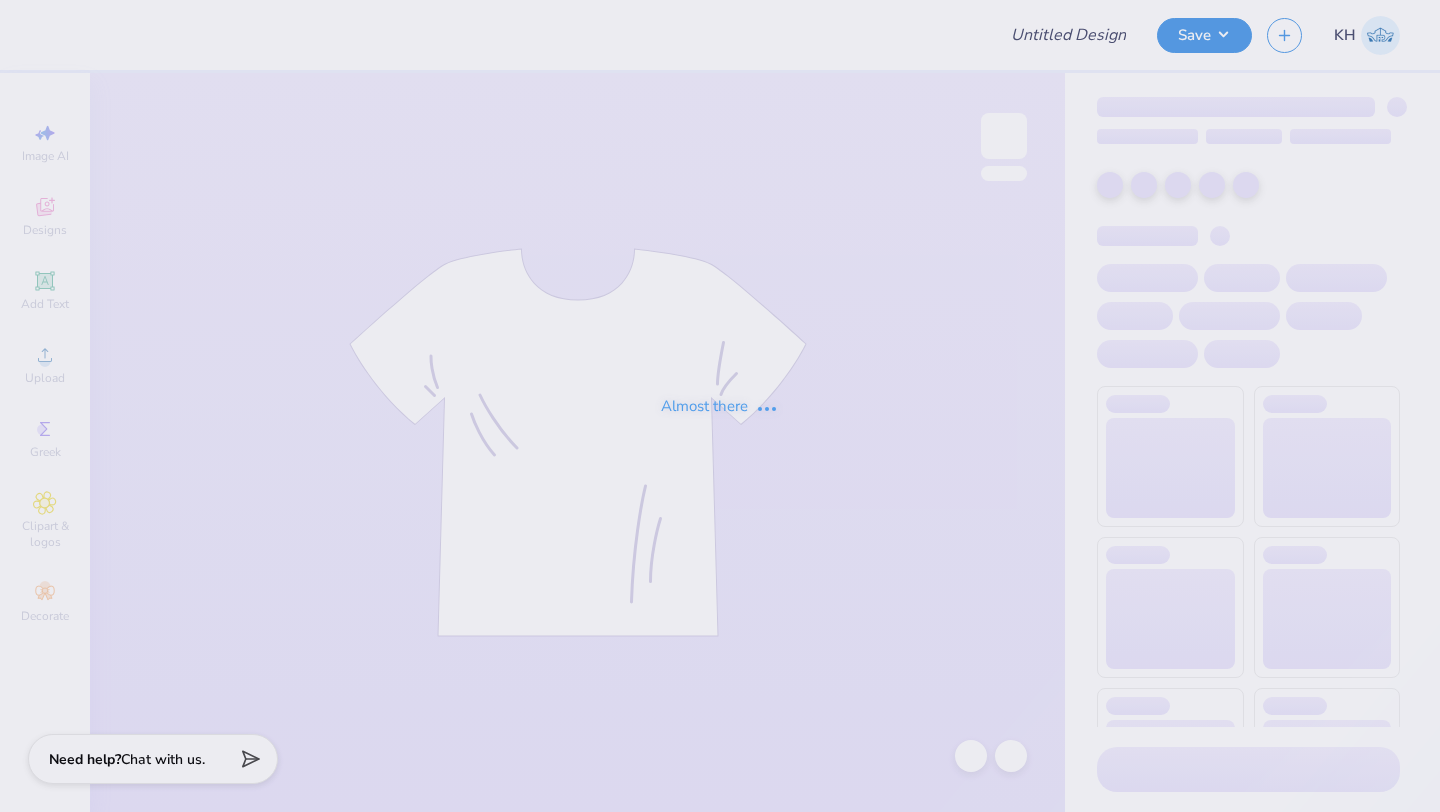 type on "Bid Day 2025" 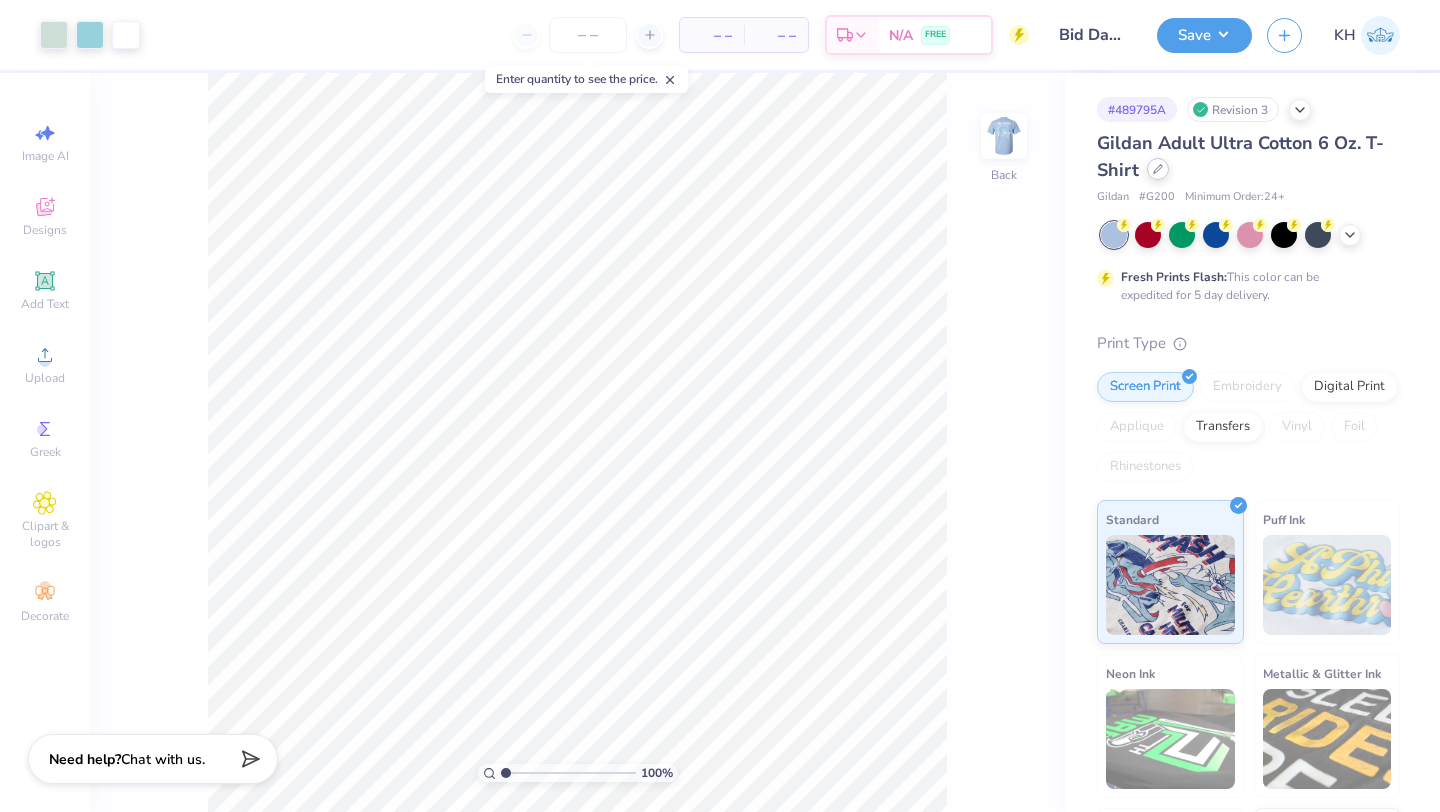 click 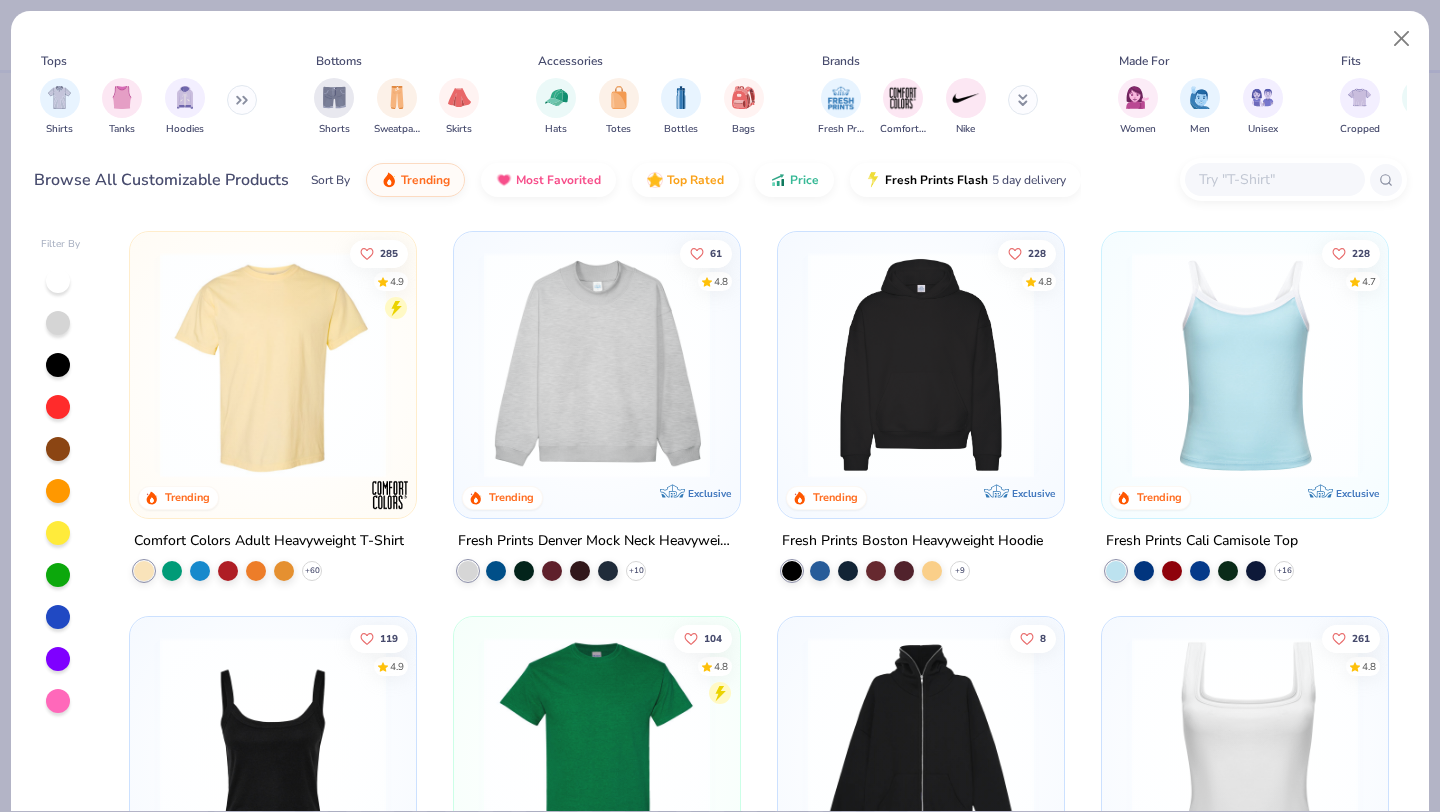 click at bounding box center (1274, 179) 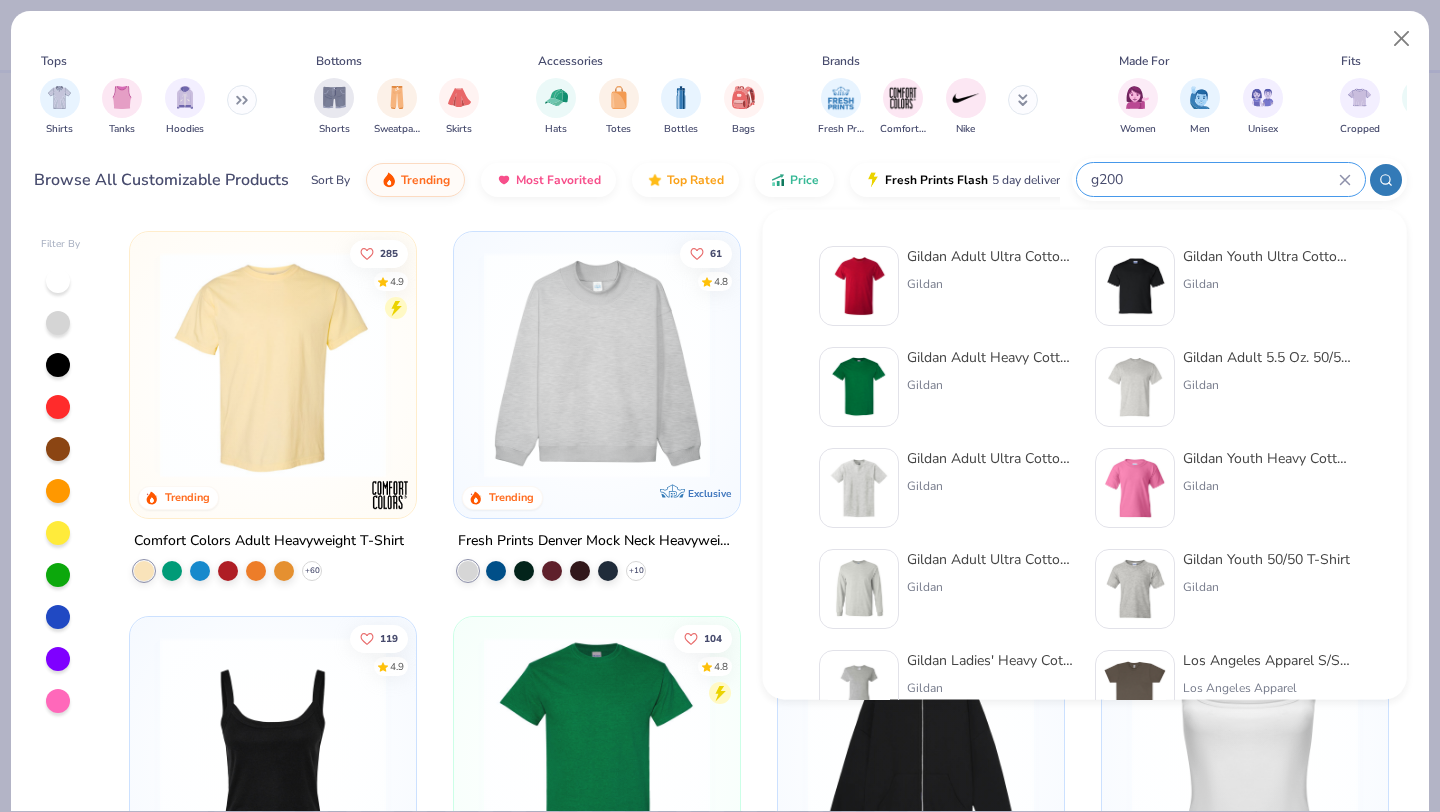 type on "g200" 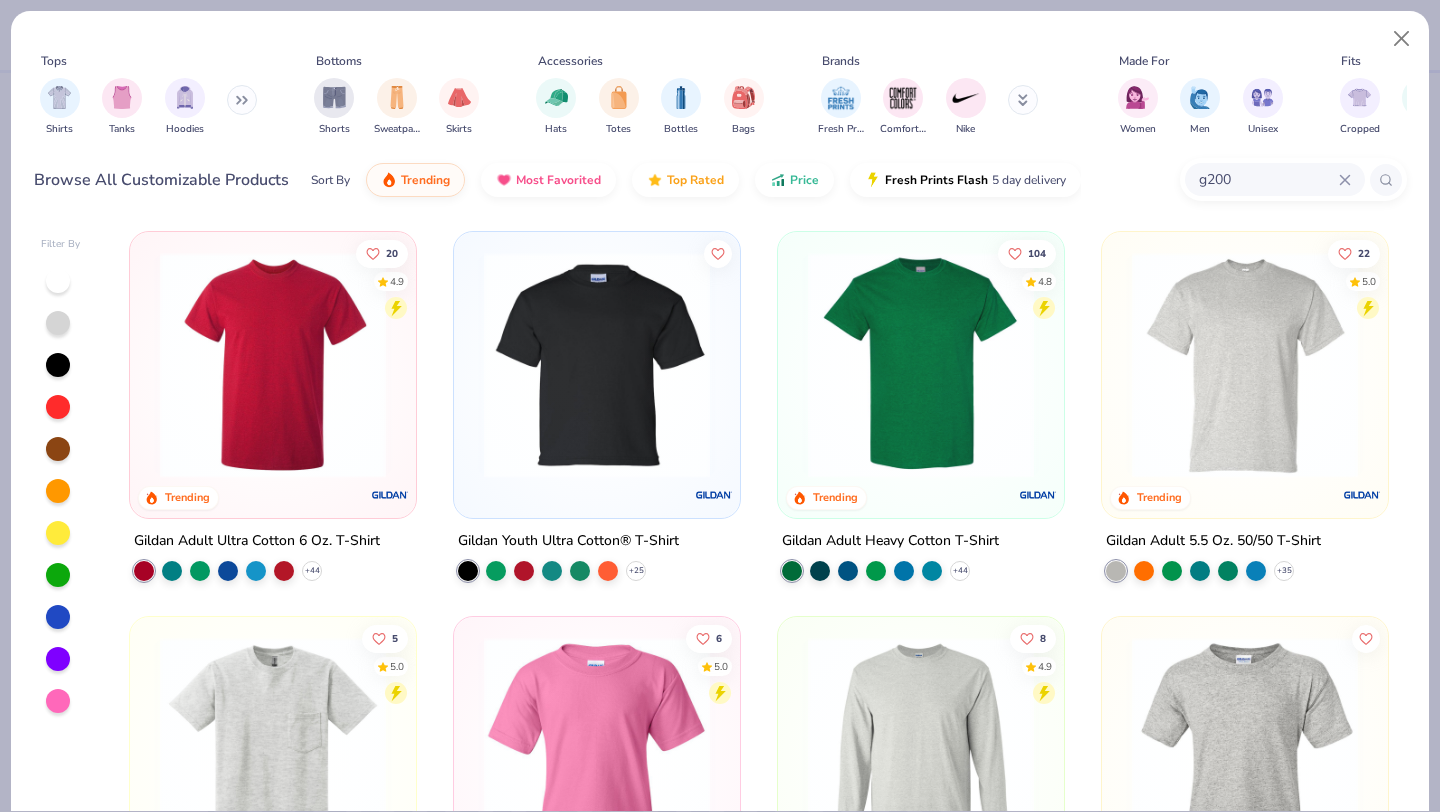 click at bounding box center [273, 365] 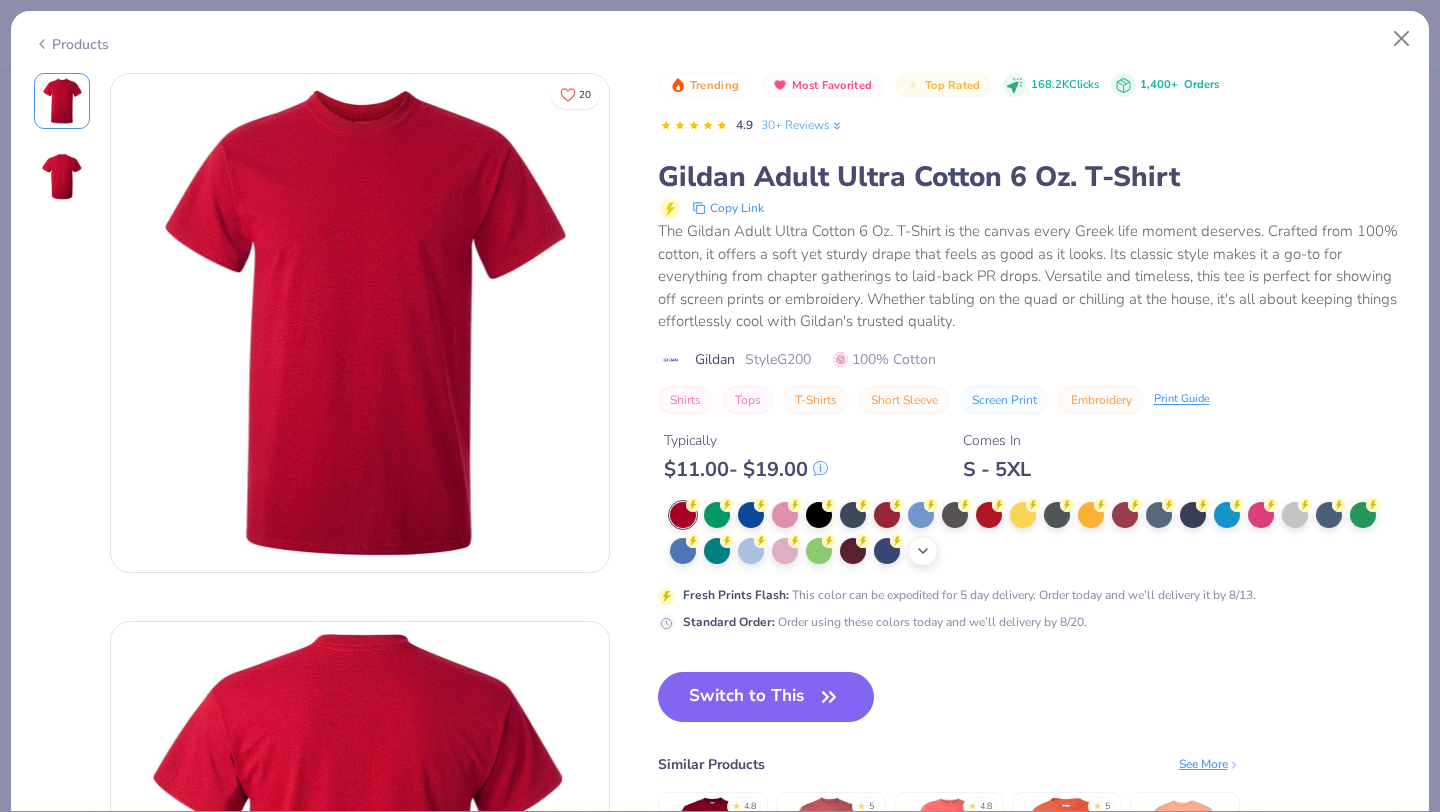 click on "+ 22" at bounding box center (923, 551) 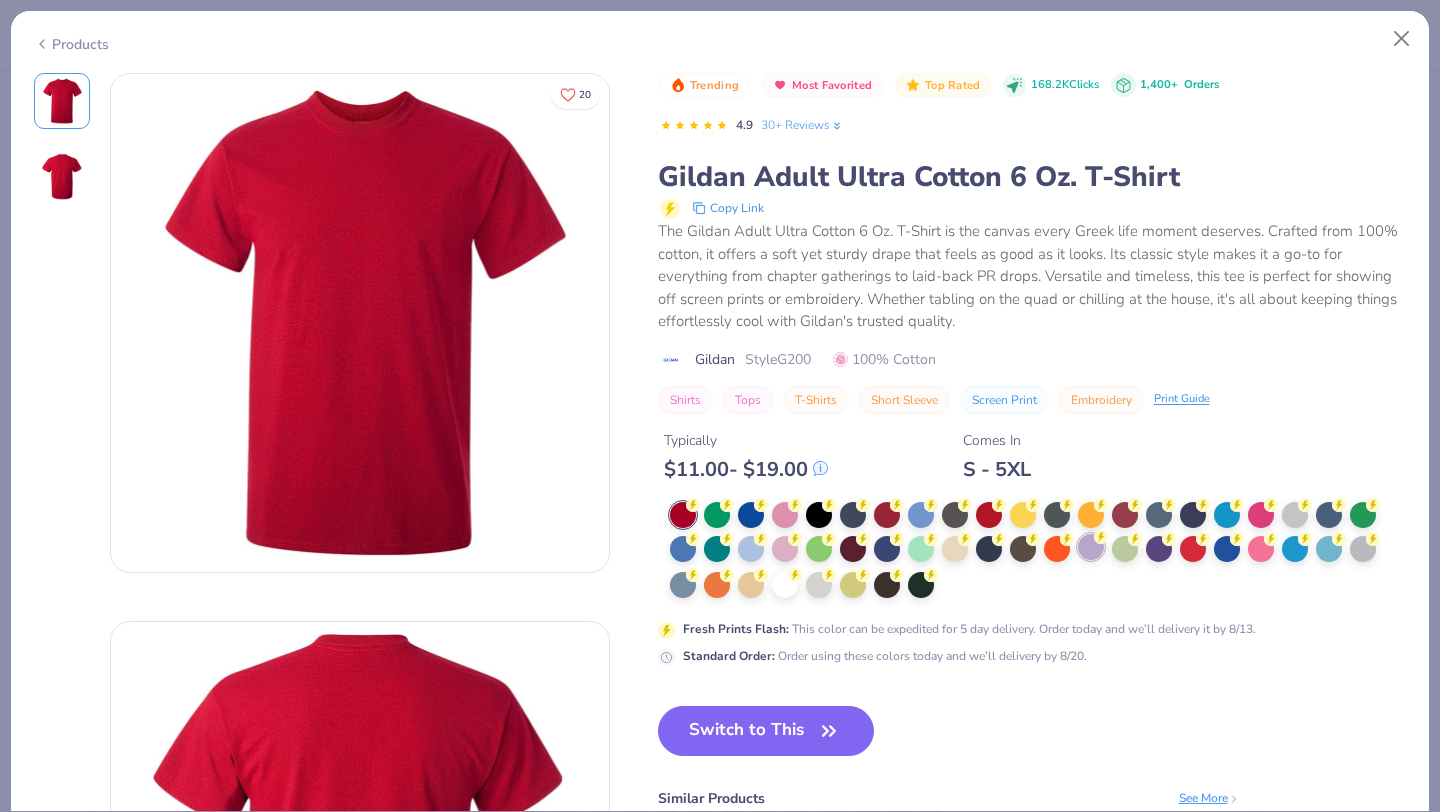 click at bounding box center [1091, 547] 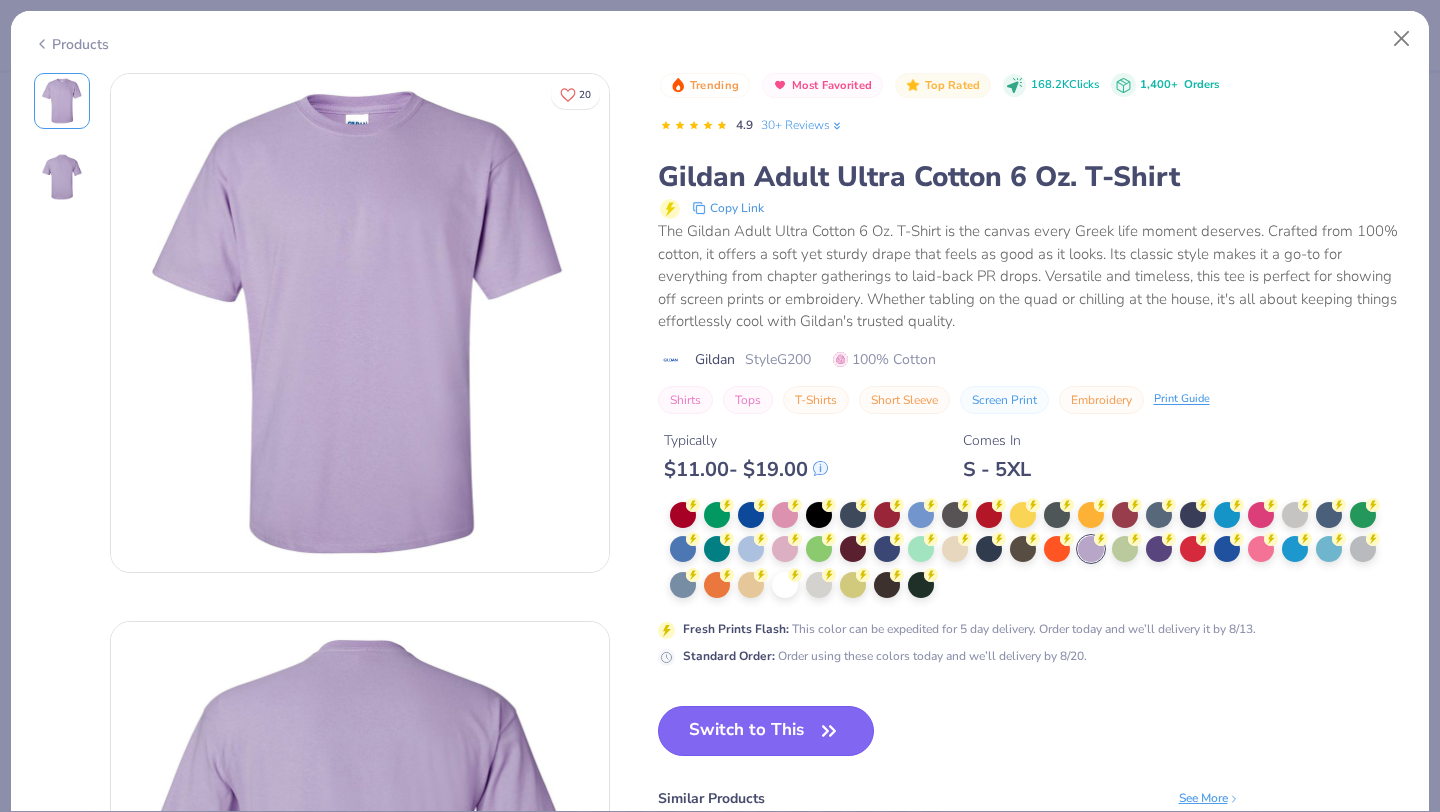 click on "Switch to This" at bounding box center (766, 731) 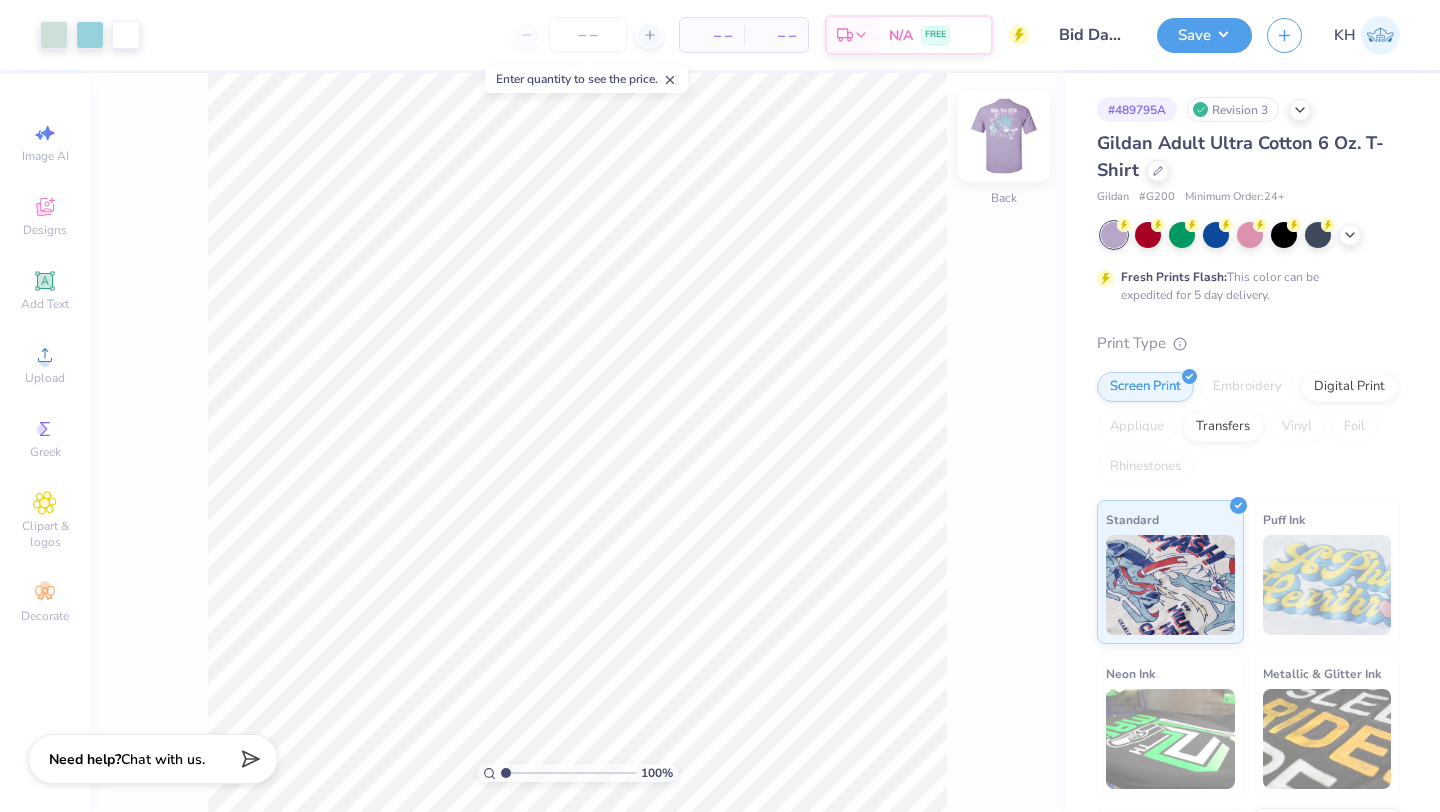 click at bounding box center (1004, 136) 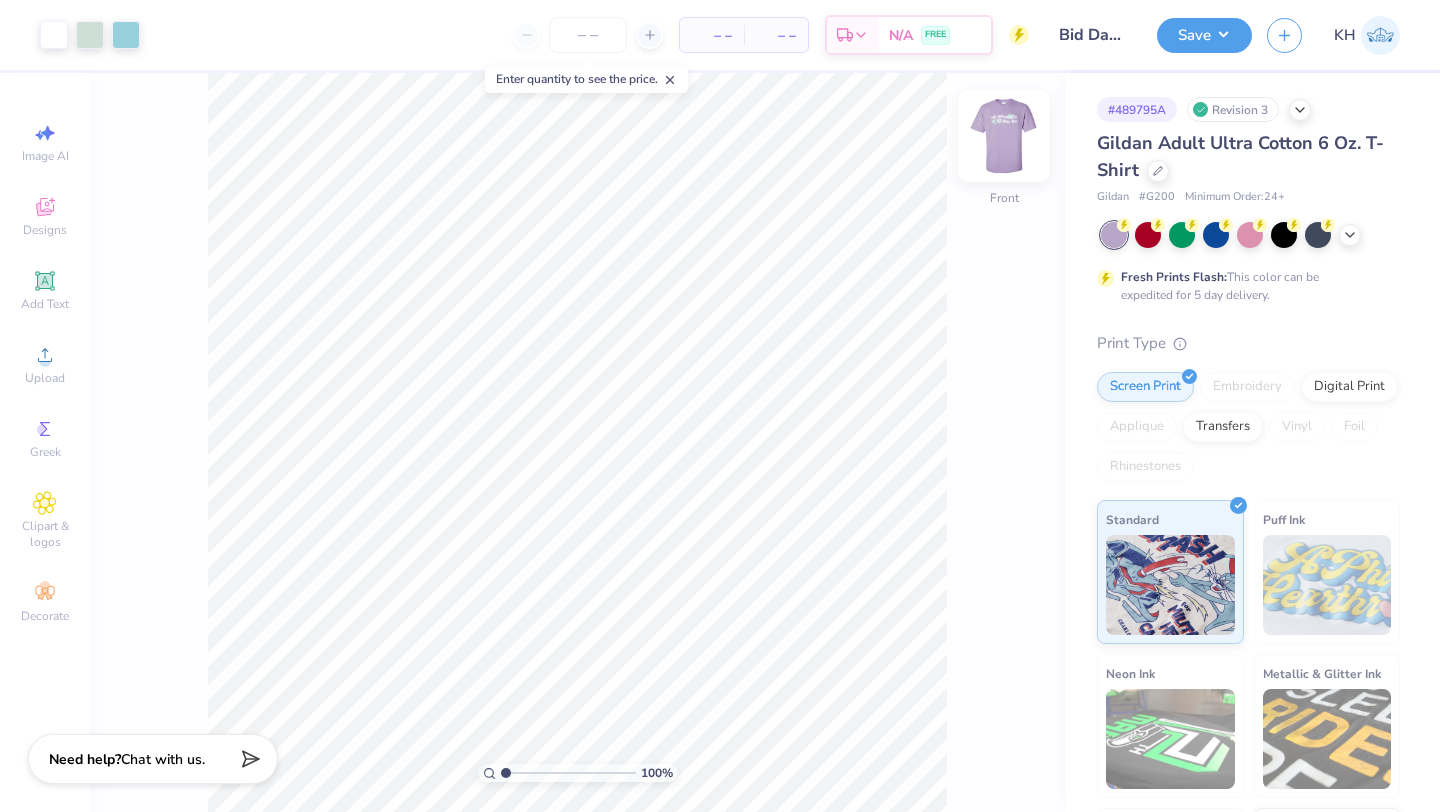 click at bounding box center (1004, 136) 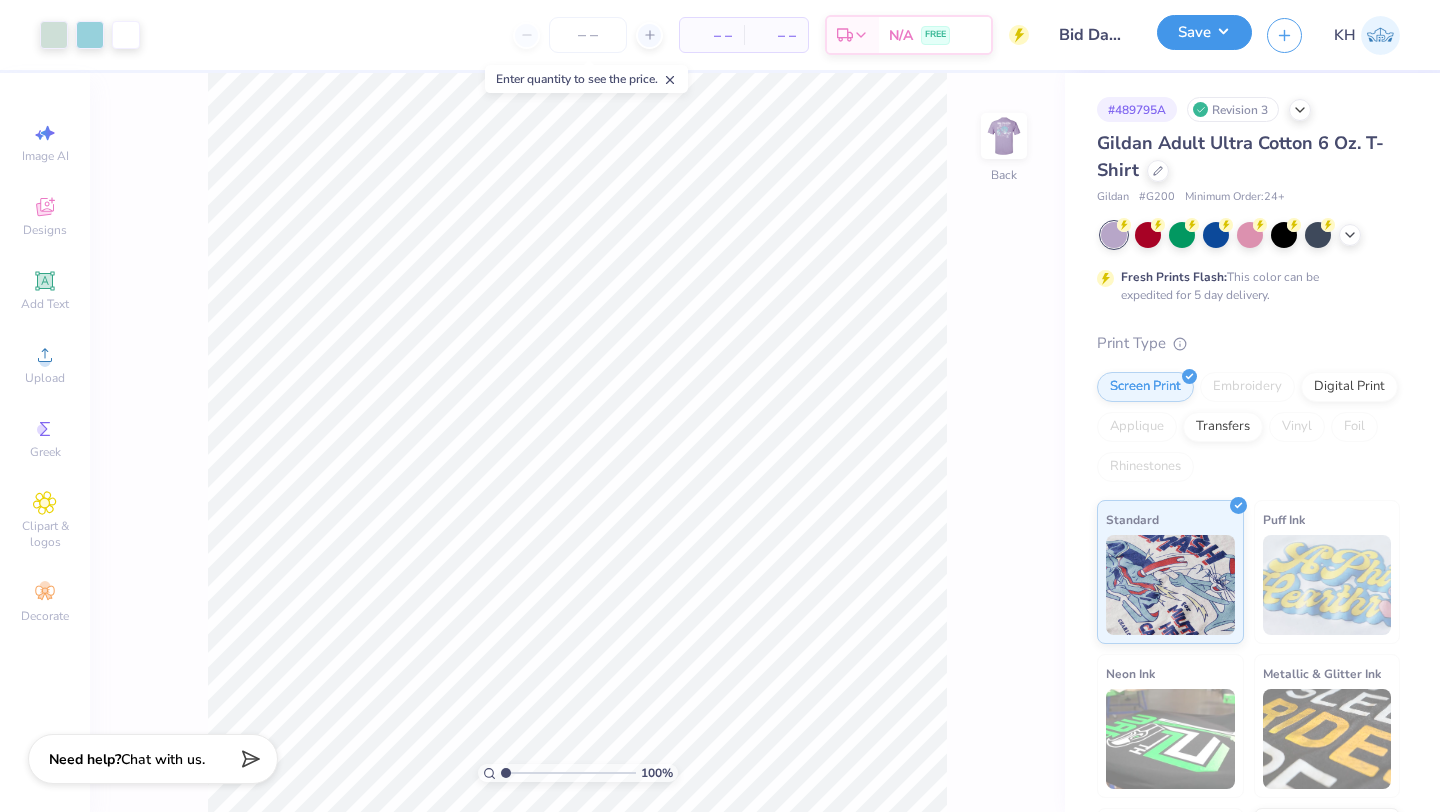 click on "Save" at bounding box center [1204, 32] 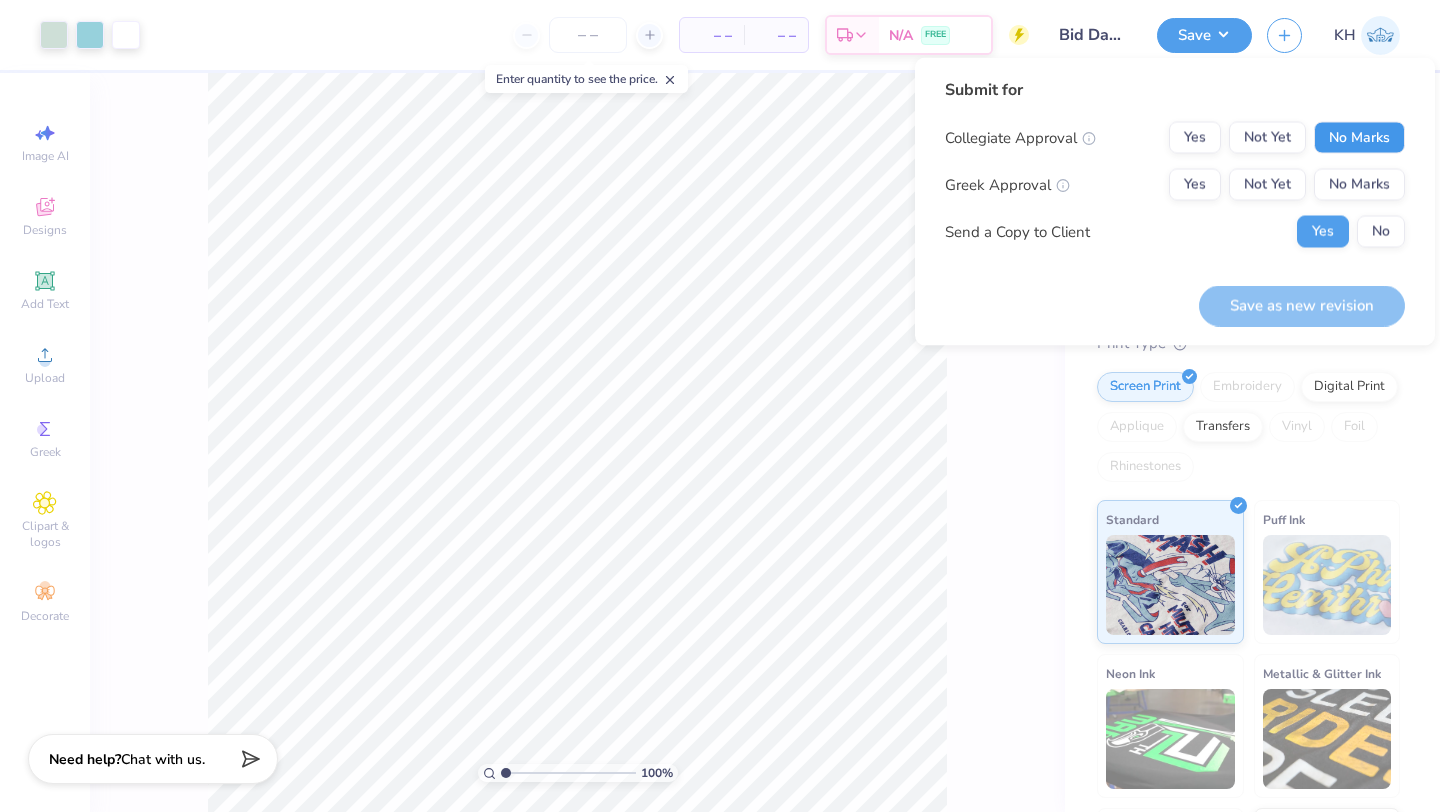 click on "No Marks" at bounding box center (1359, 138) 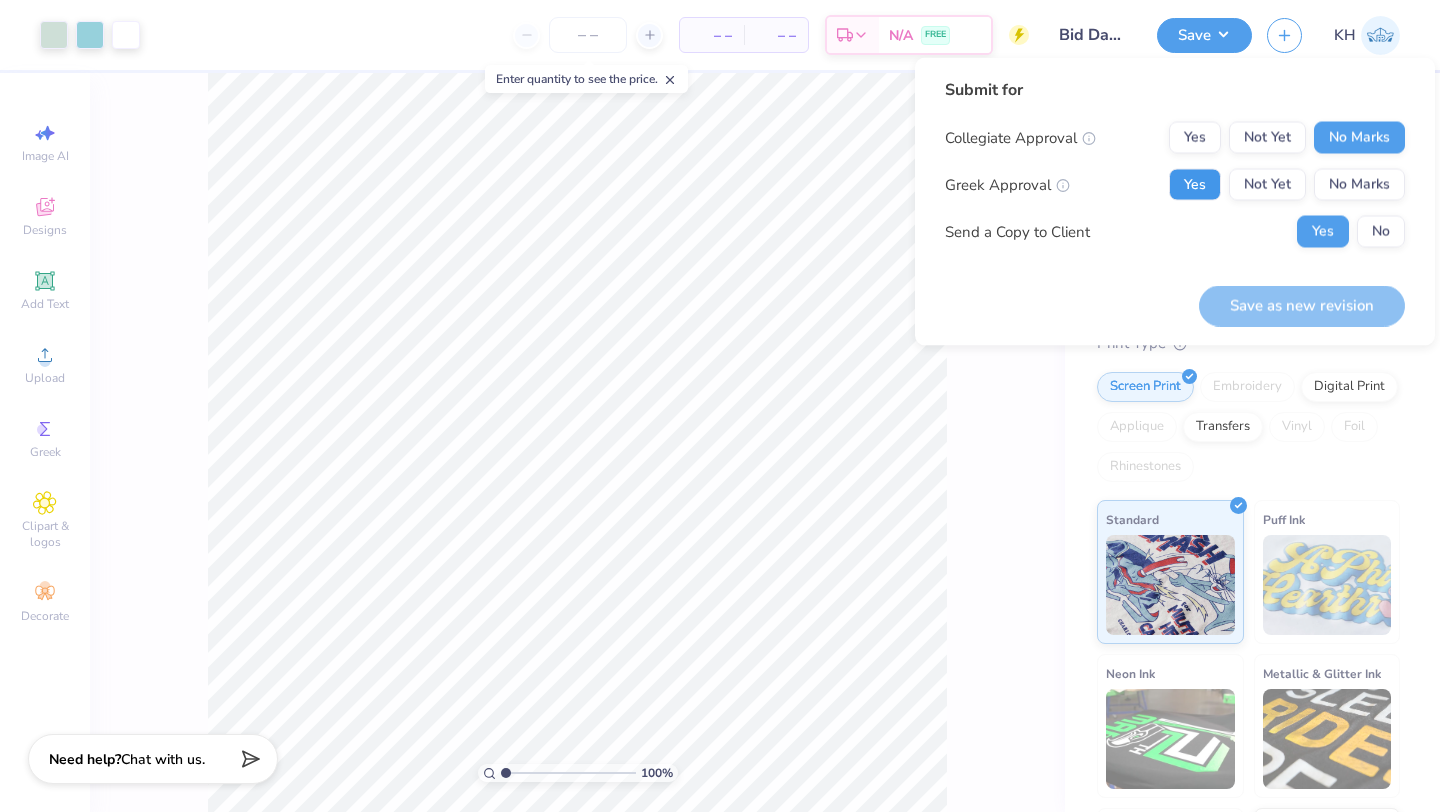 click on "Yes" at bounding box center (1195, 185) 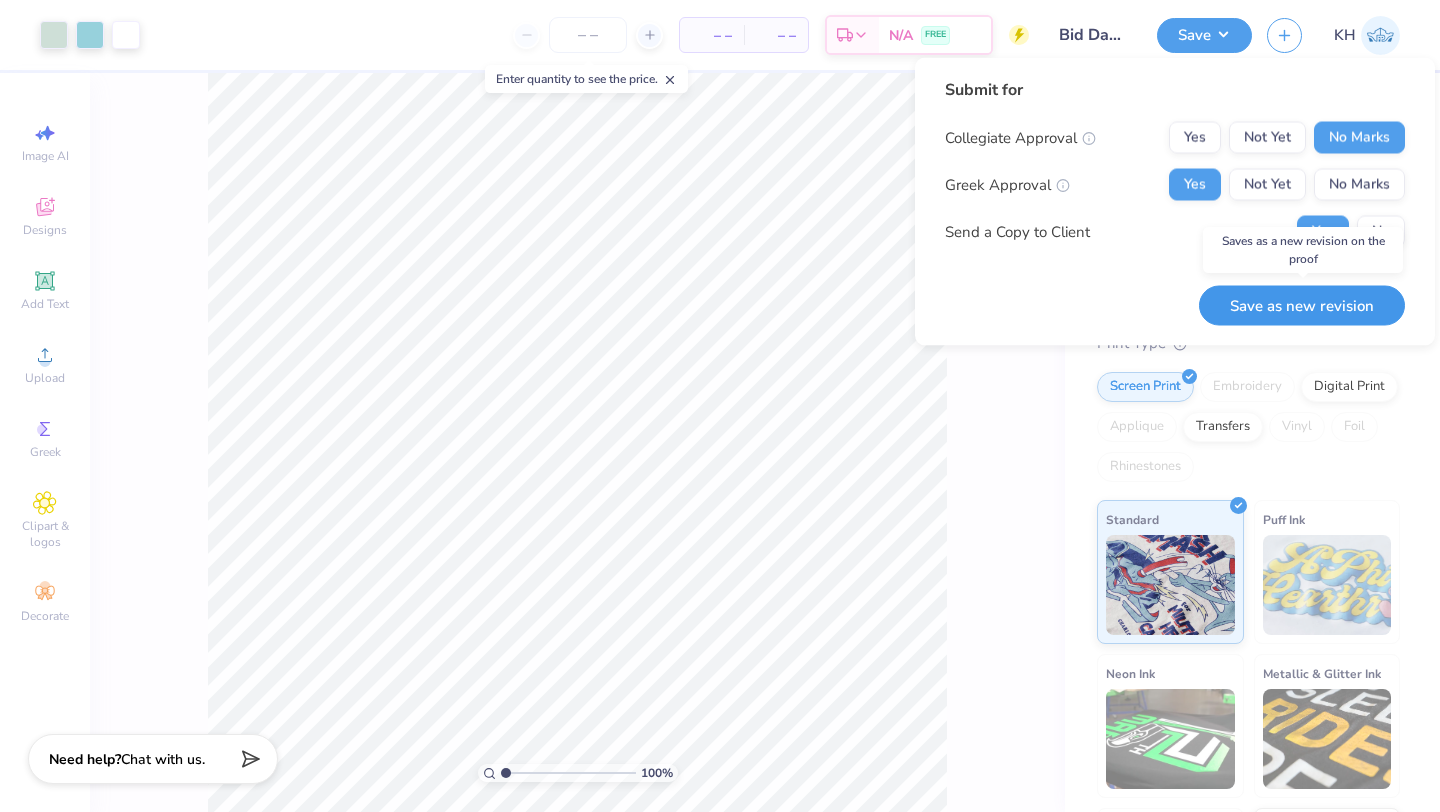 click on "Save as new revision" at bounding box center [1302, 305] 